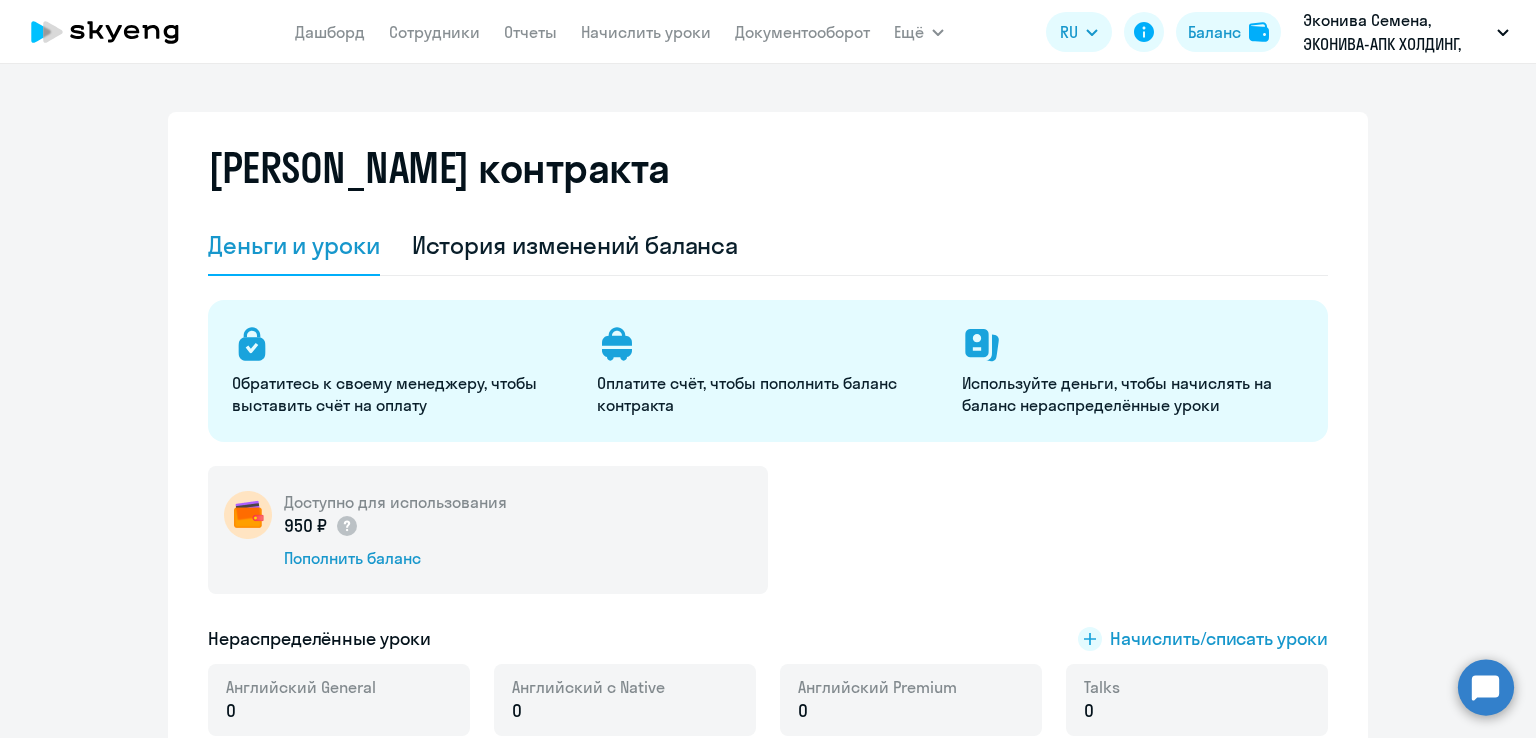 select on "english_adult_not_native_speaker" 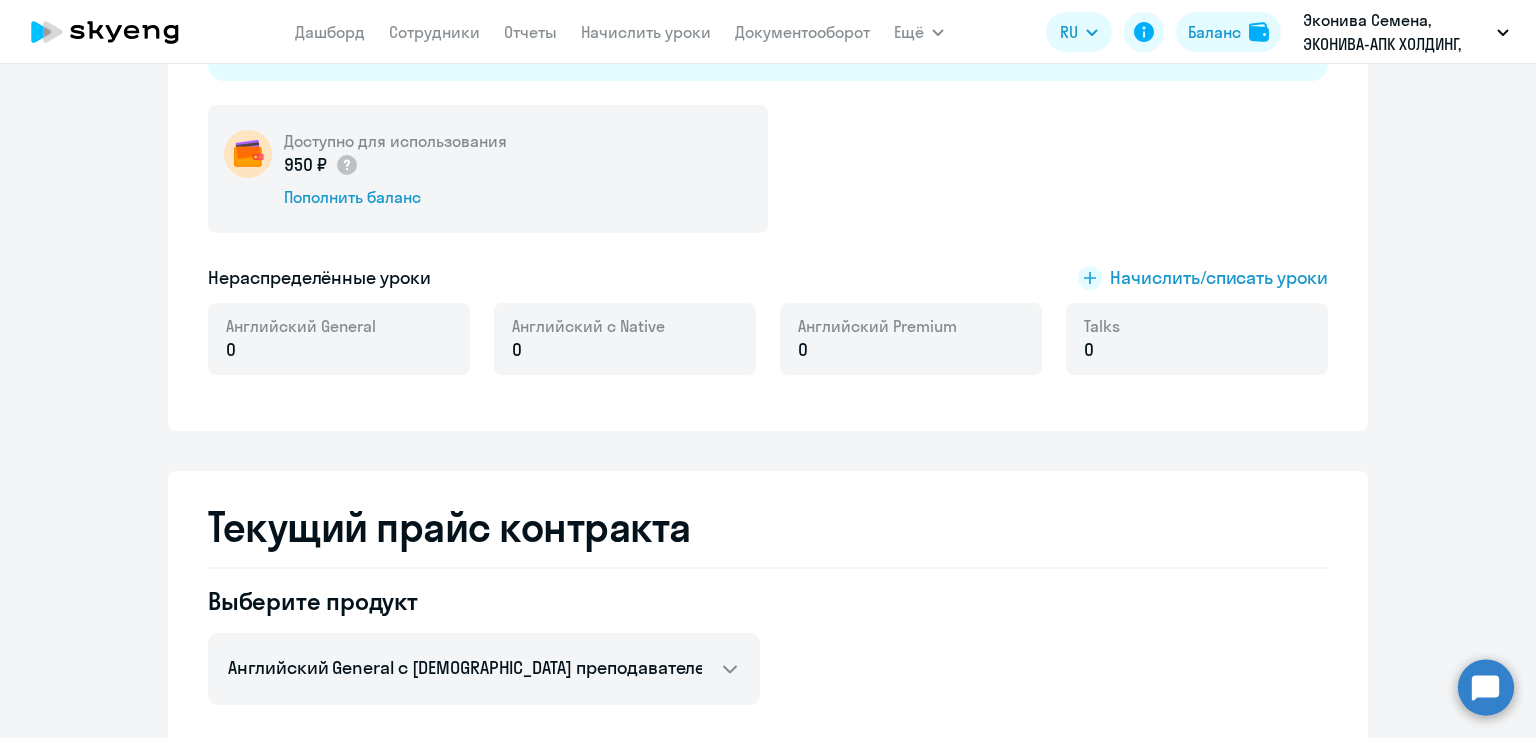 scroll, scrollTop: 0, scrollLeft: 0, axis: both 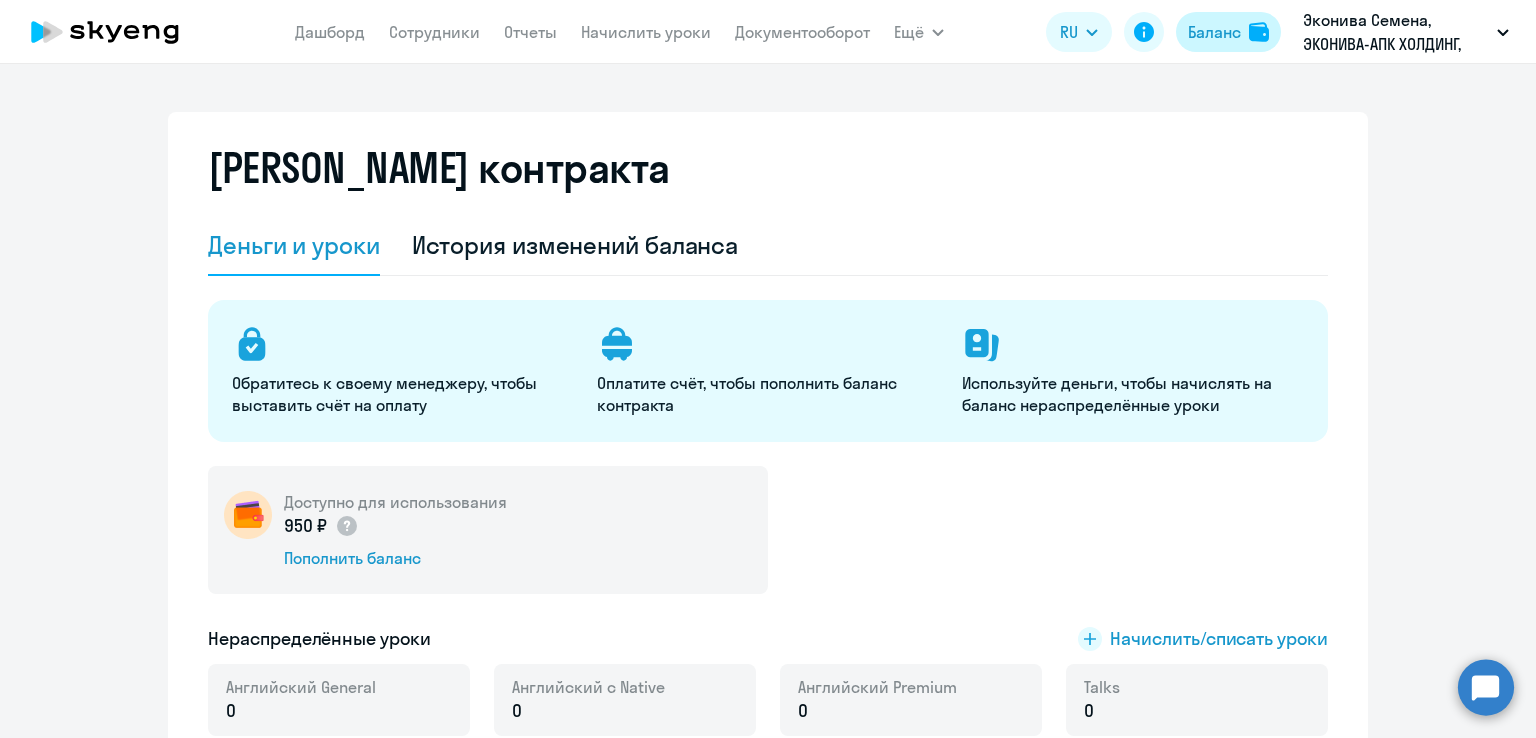 click on "Баланс" 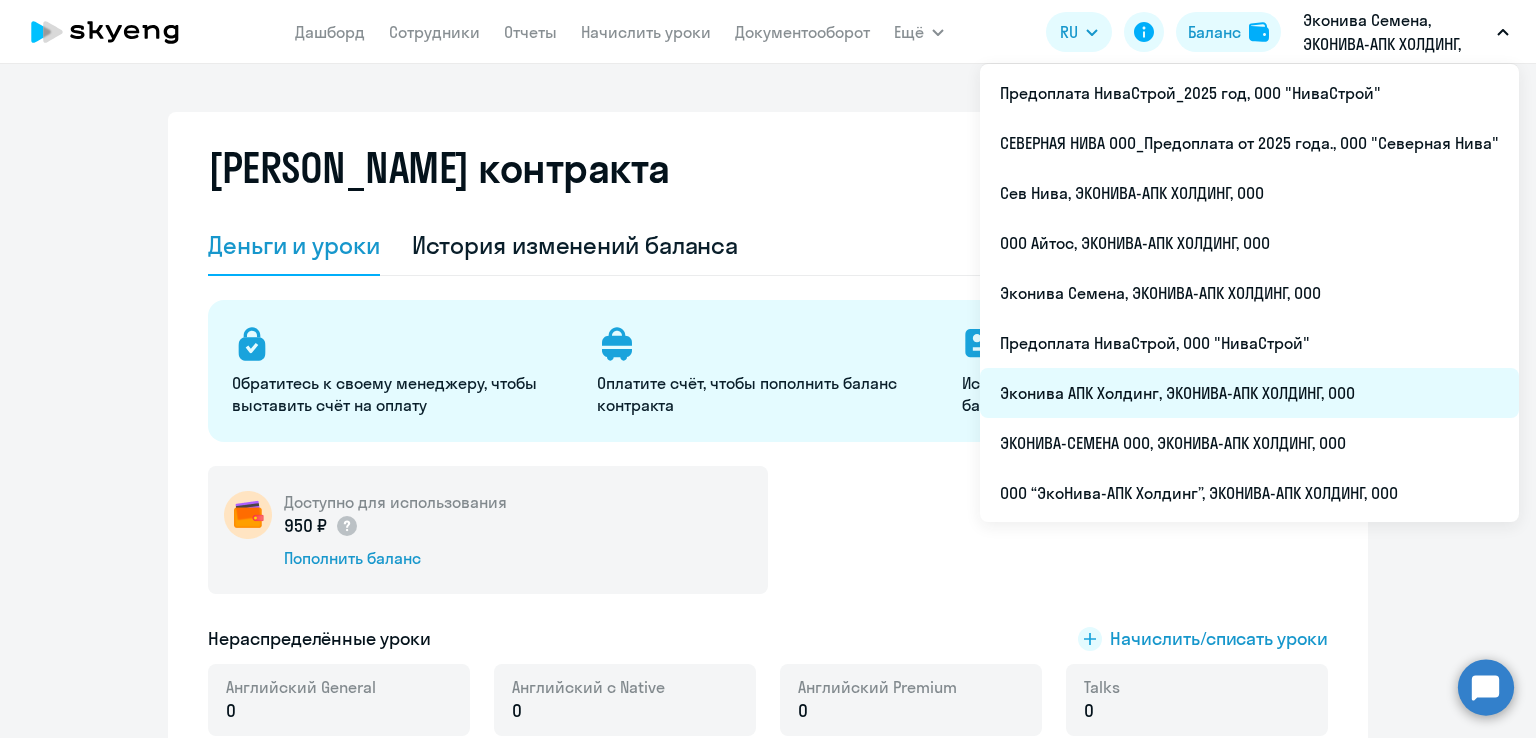 click on "Эконива АПК Холдинг, ЭКОНИВА-АПК ХОЛДИНГ, ООО" at bounding box center [1249, 393] 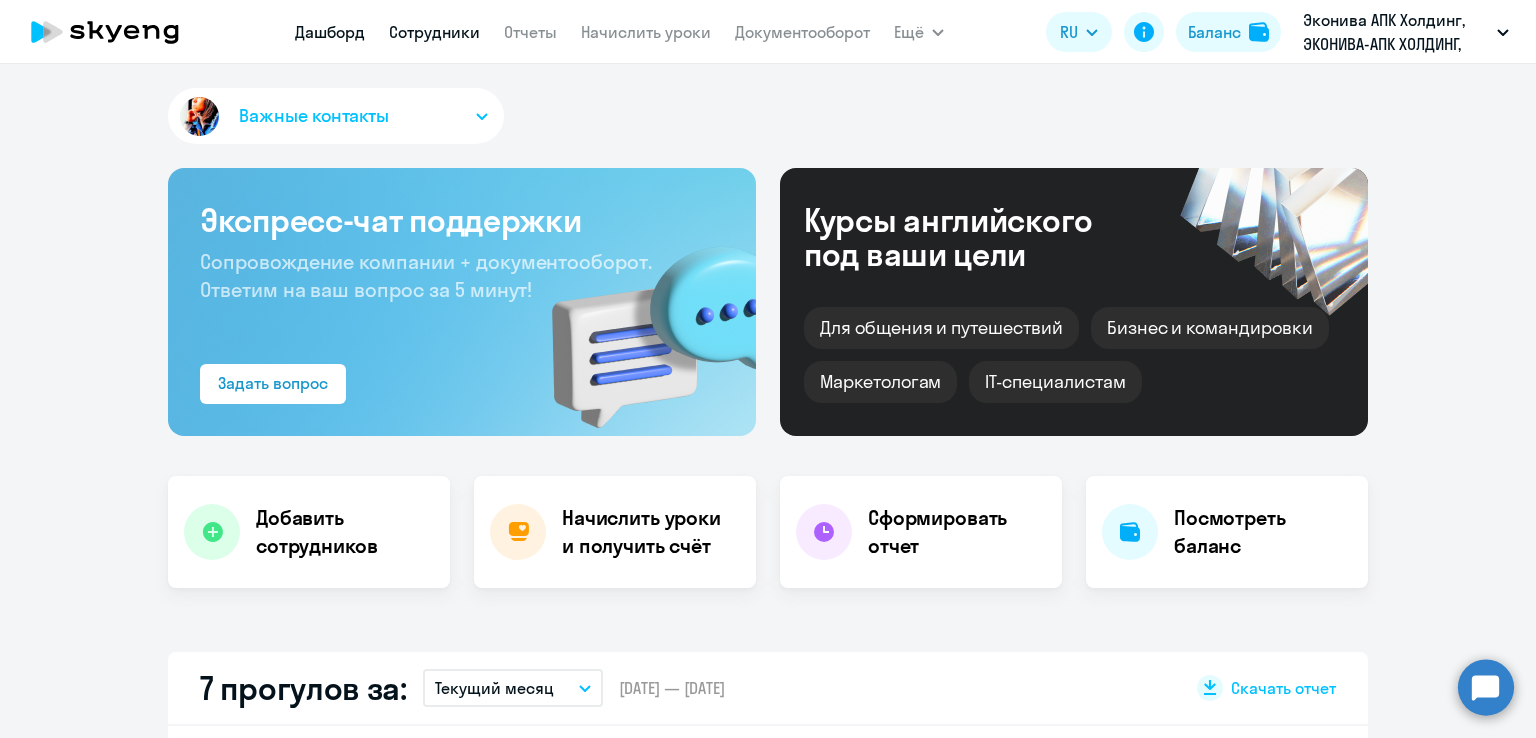 click on "Сотрудники" at bounding box center [434, 32] 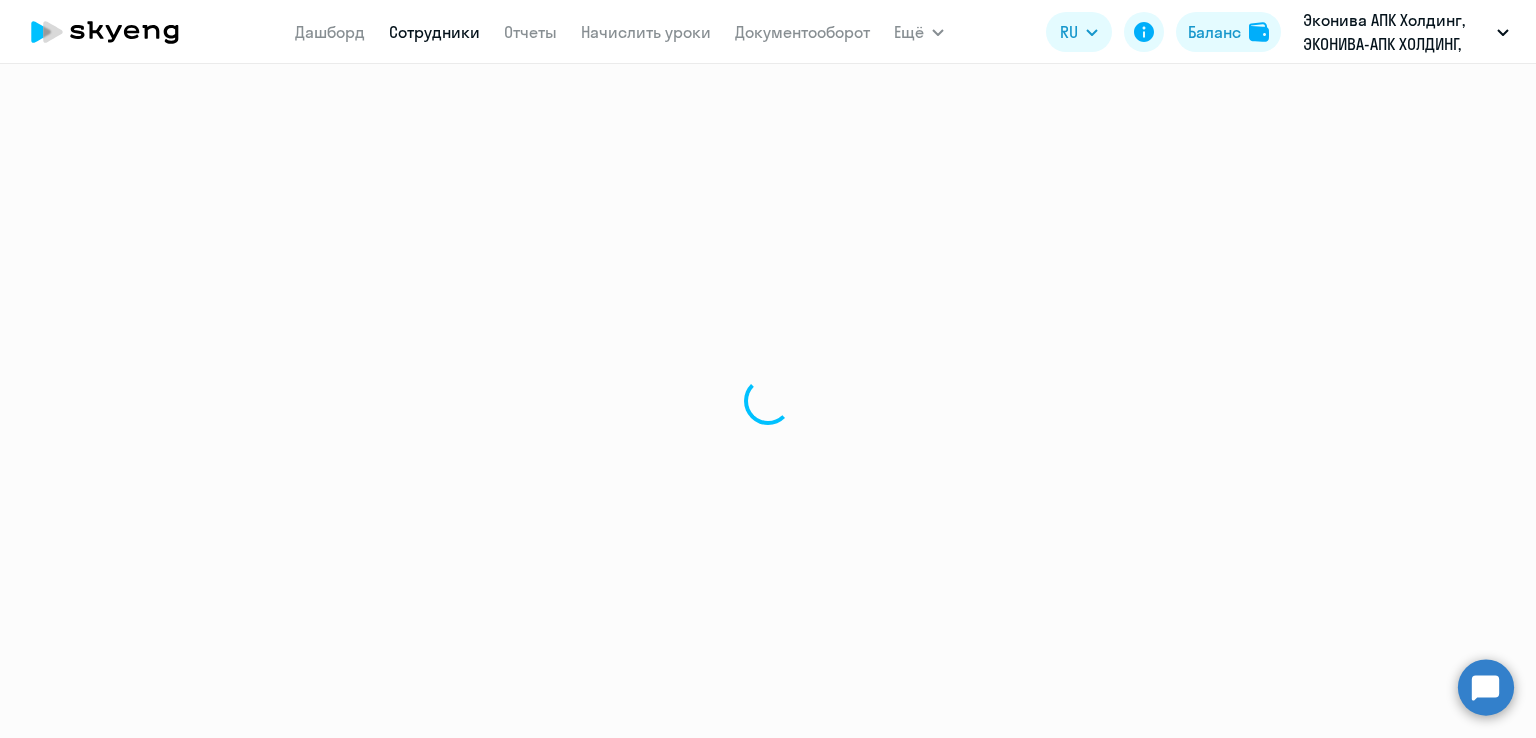 select on "30" 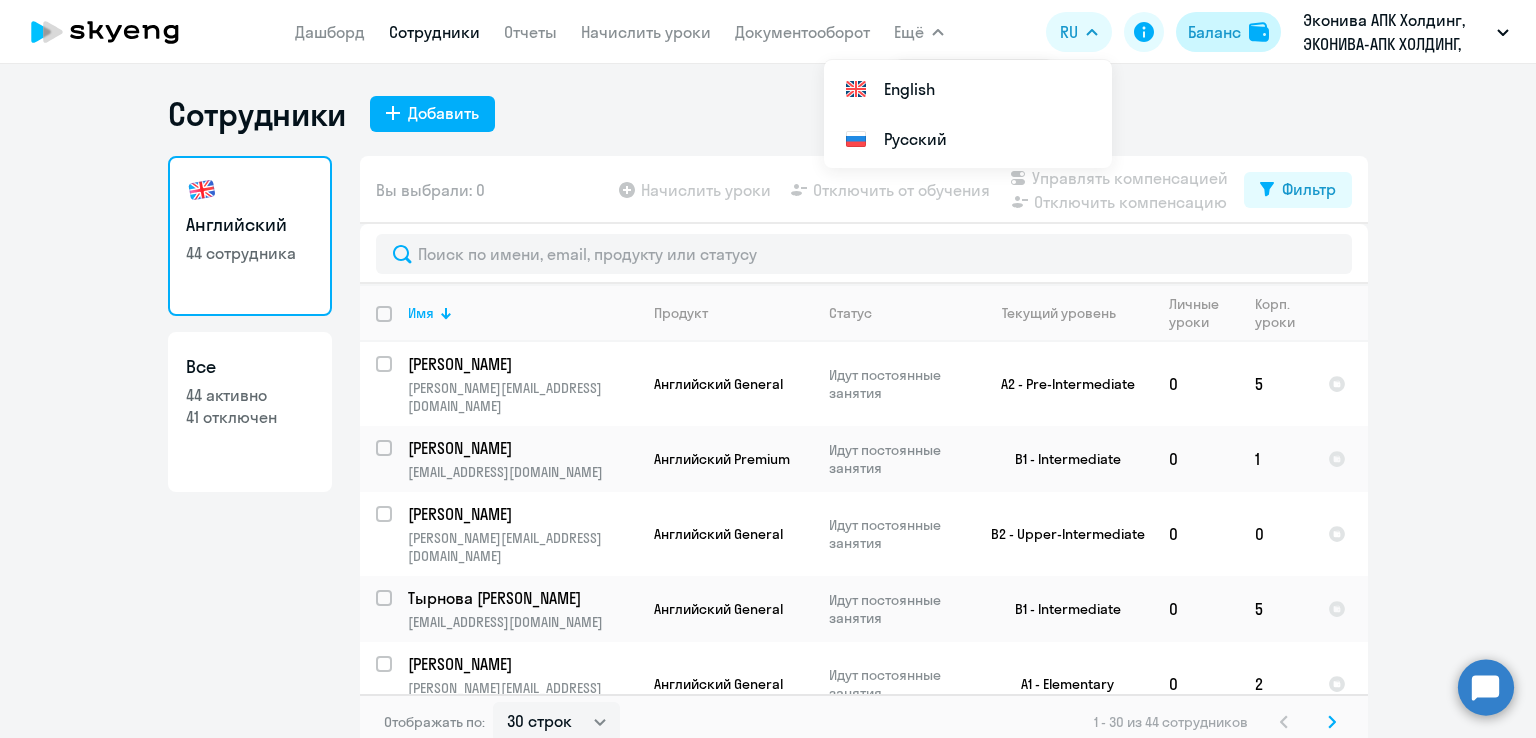 click on "Баланс" 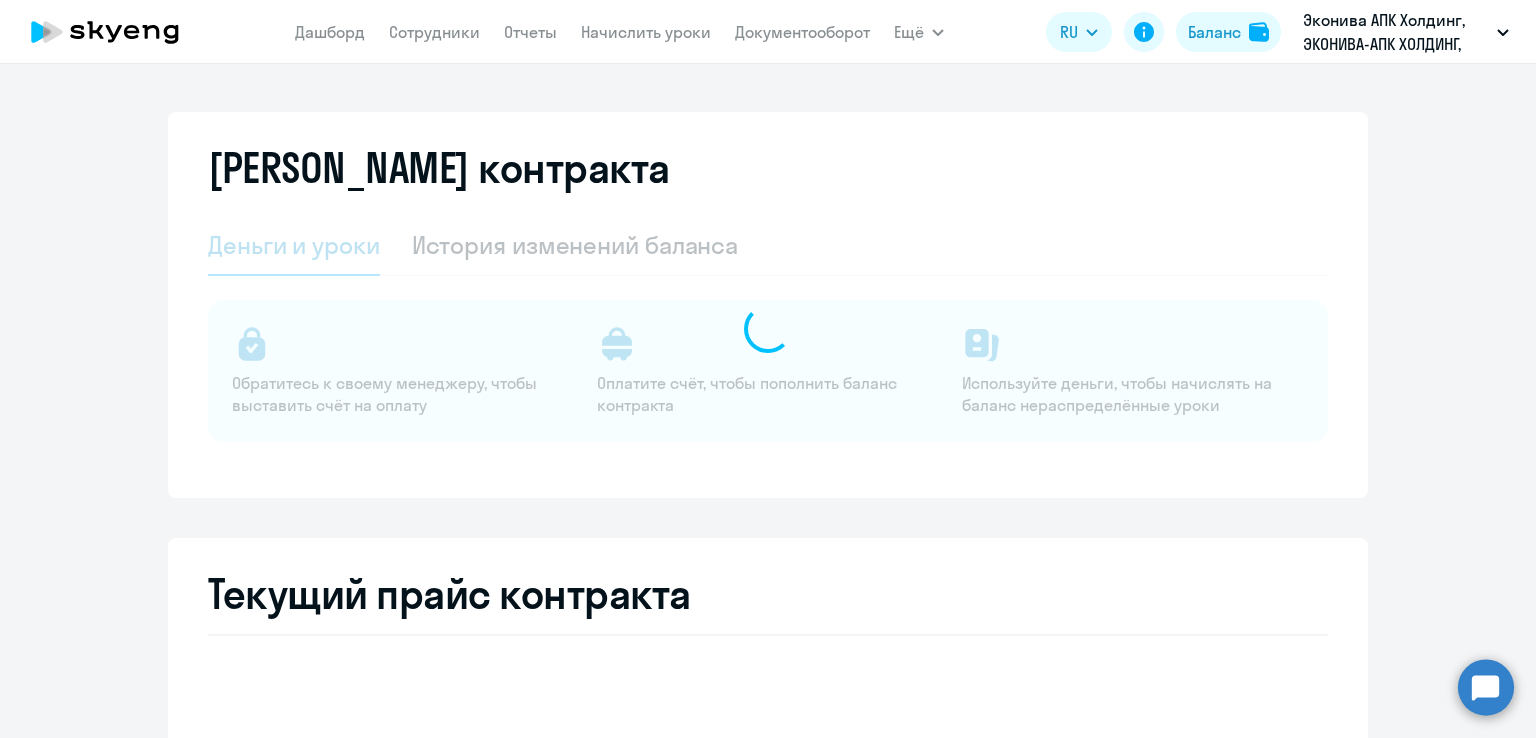 select on "english_adult_not_native_speaker" 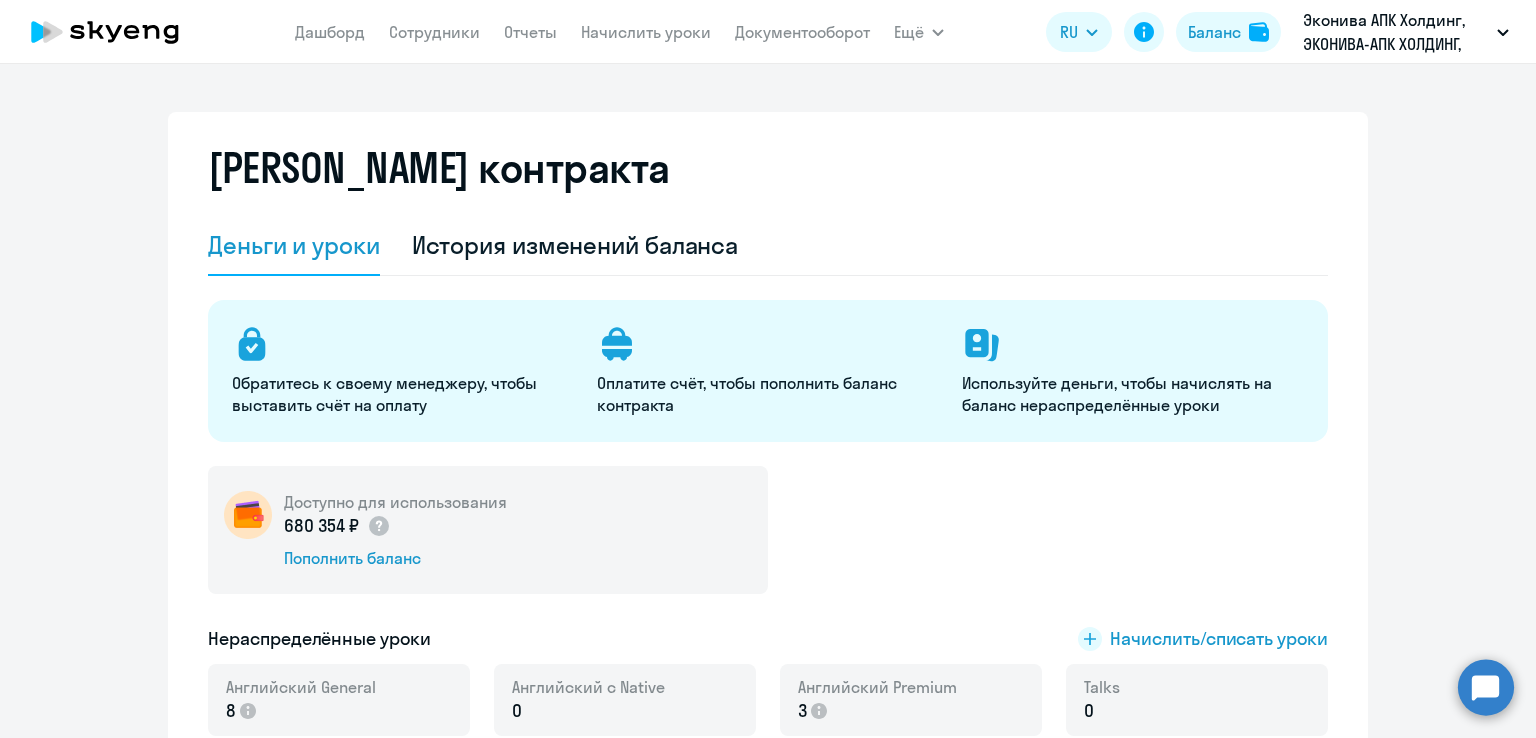 click on "Доступно для использования  680 354 ₽
Пополнить баланс  Нераспределённые уроки
Начислить/списать уроки Английский General 8
[DEMOGRAPHIC_DATA] с Native 0 Английский Premium 3
Talks 0" 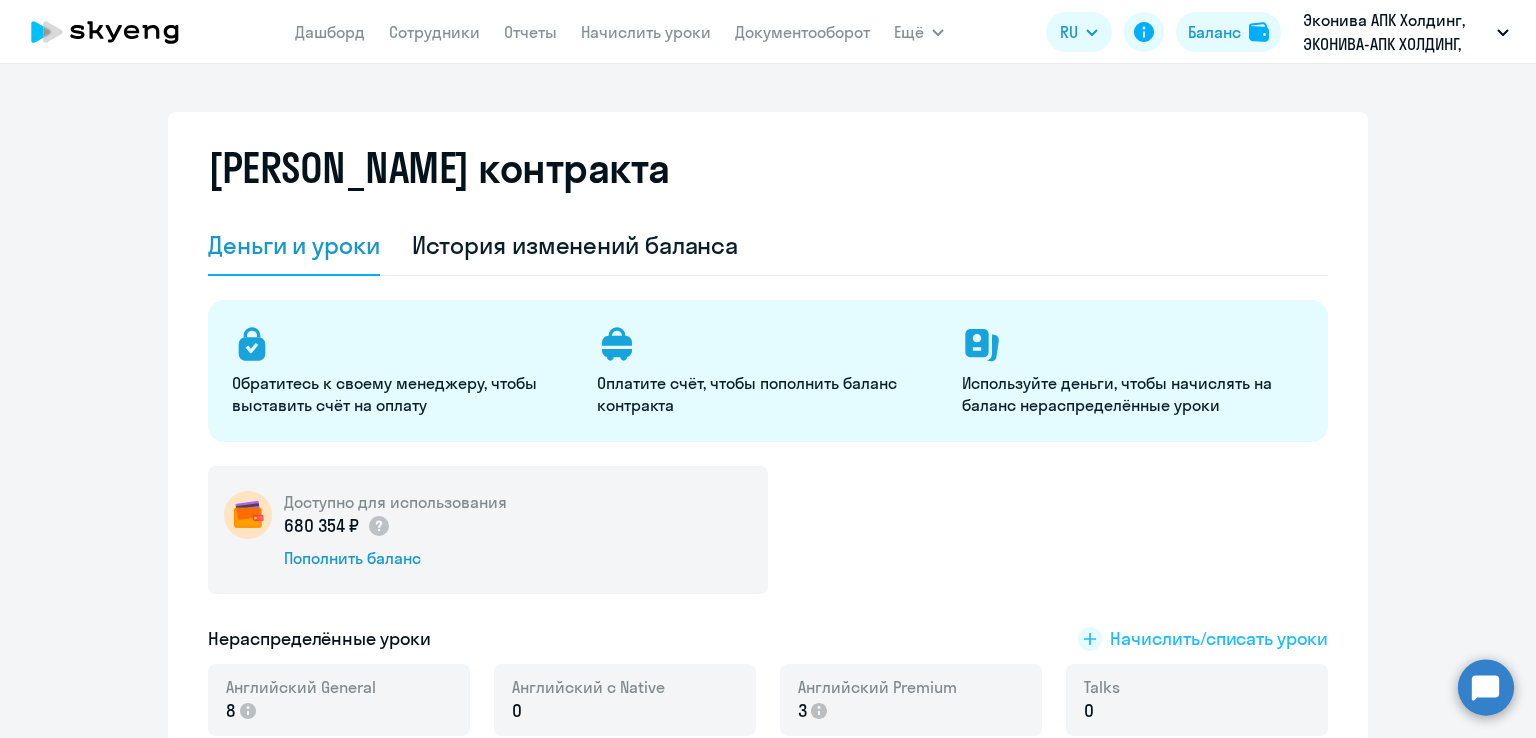 click on "Начислить/списать уроки" 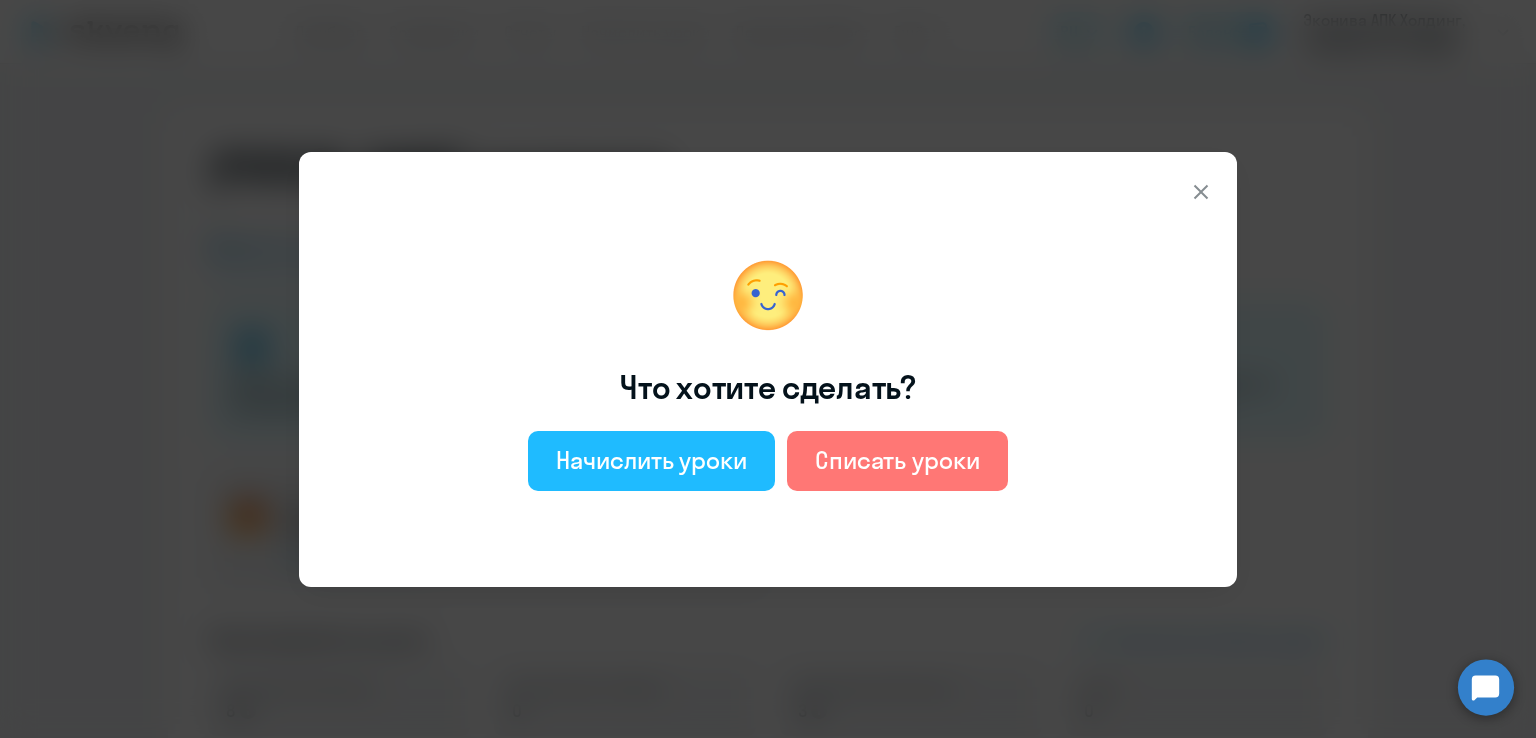 click on "Начислить уроки" at bounding box center [651, 460] 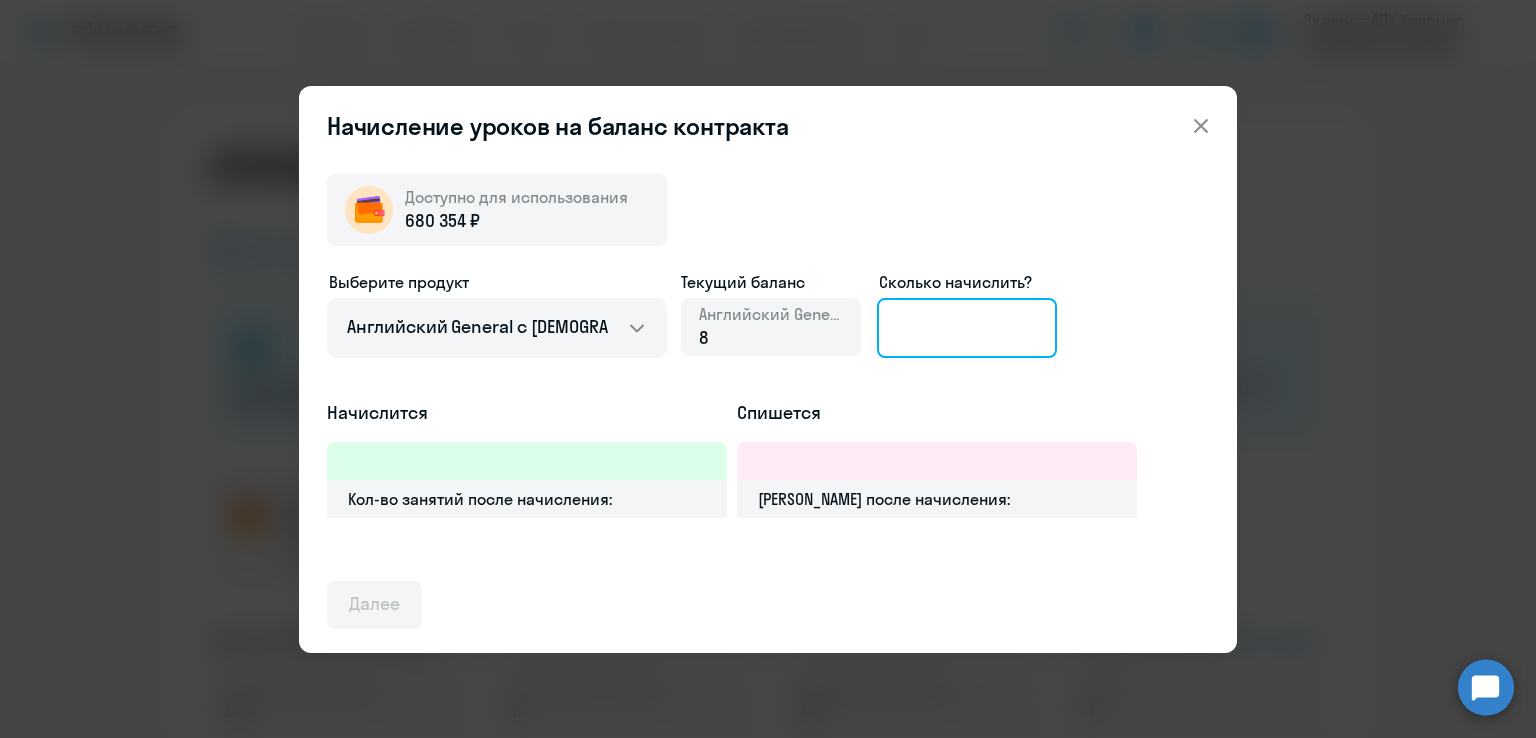 click 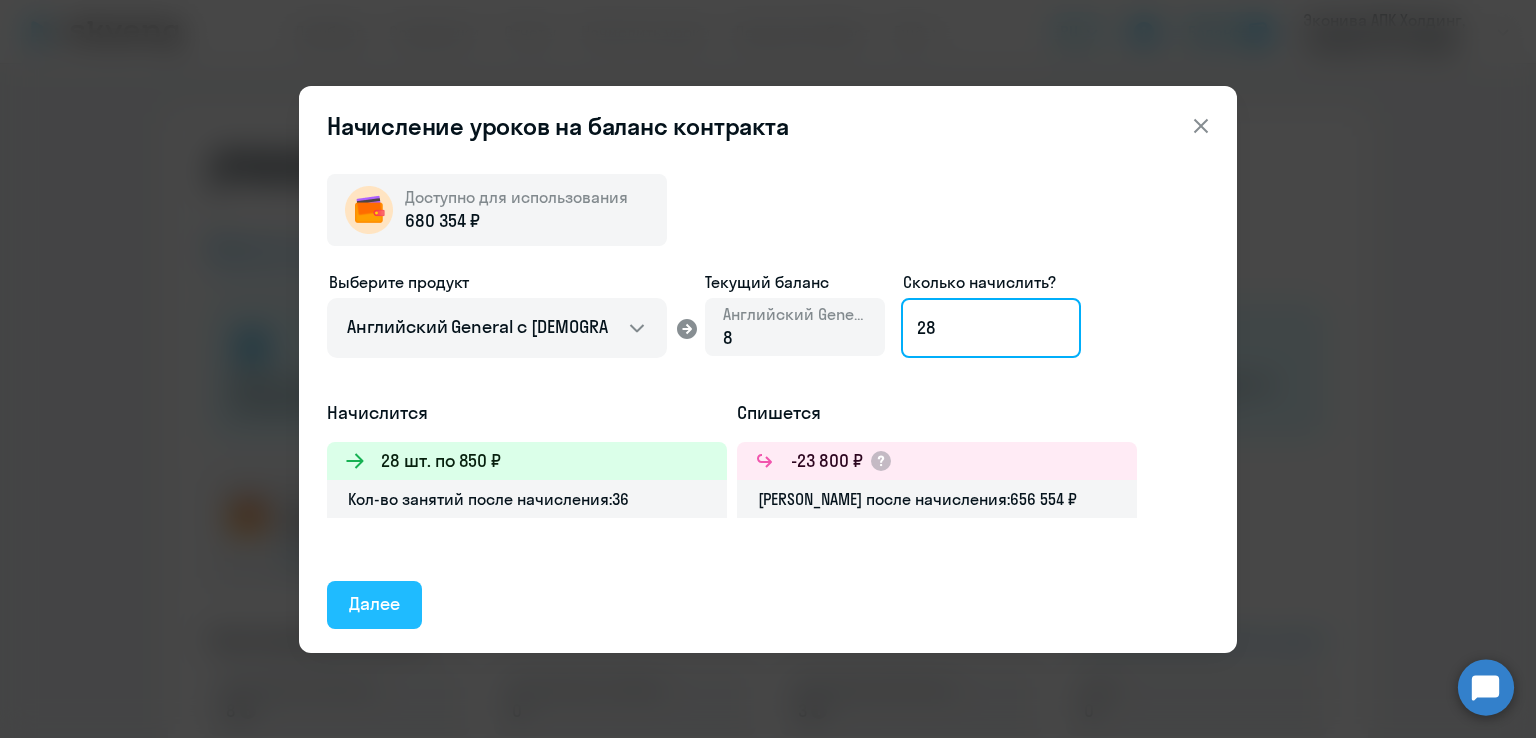 type on "28" 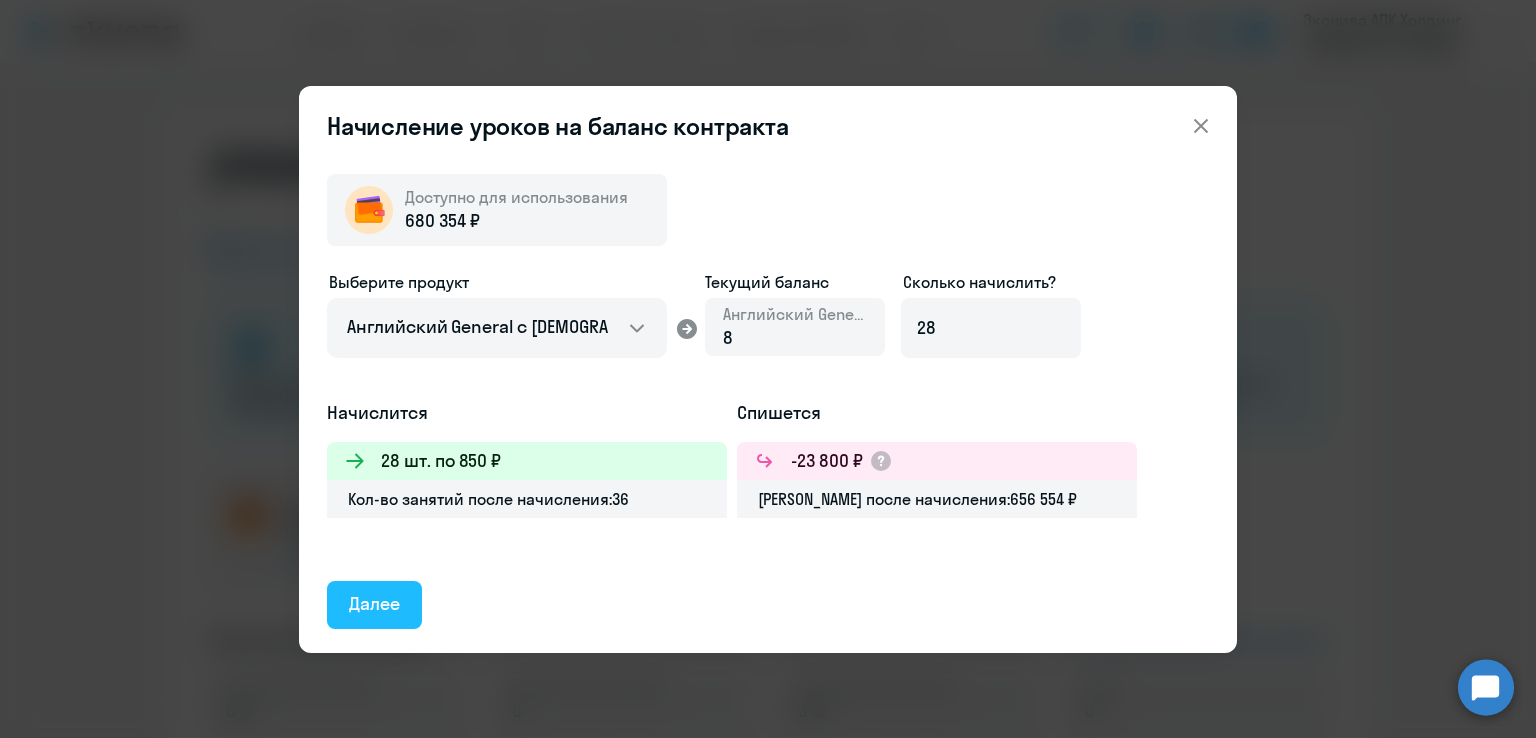 click on "Далее" 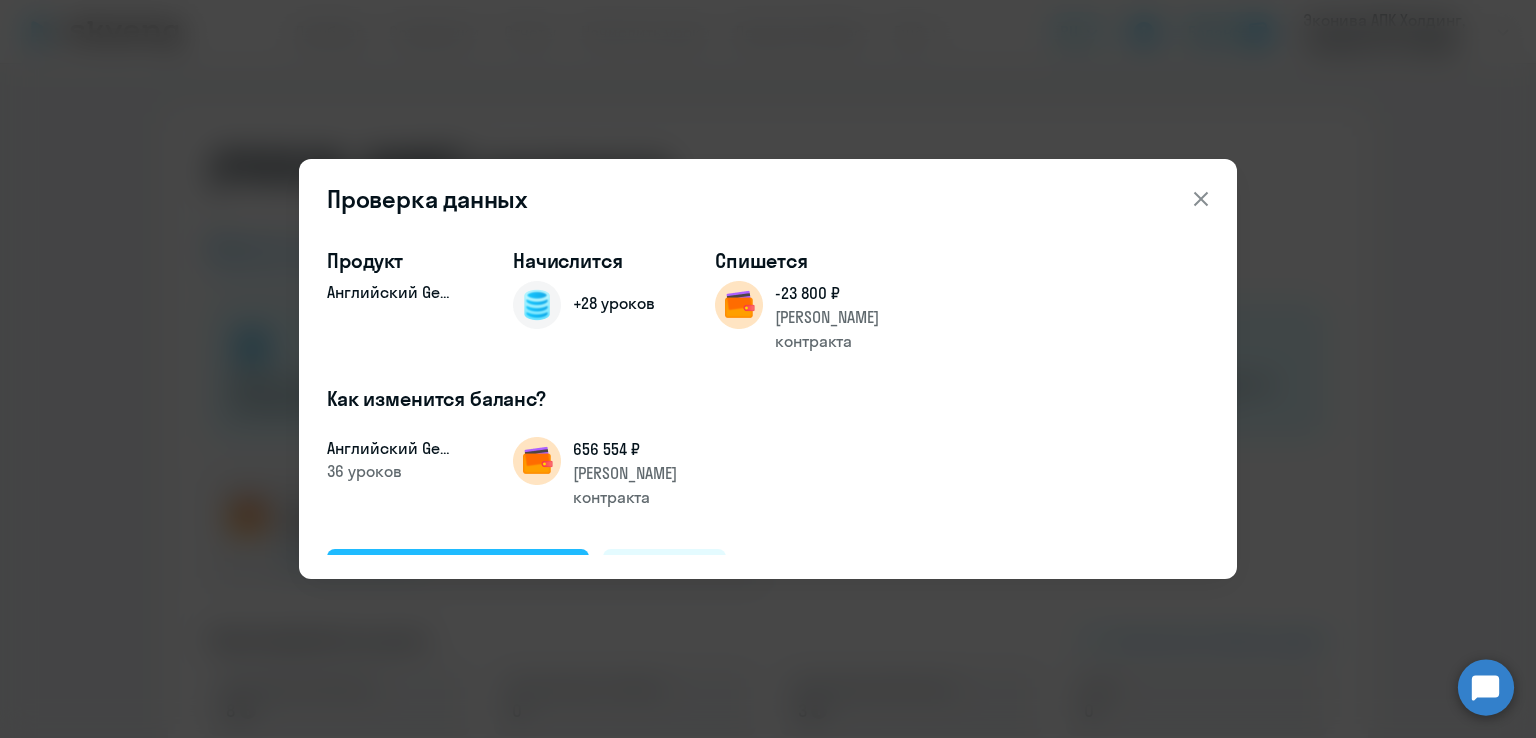 click on "Подтвердить и начислить" at bounding box center [458, 573] 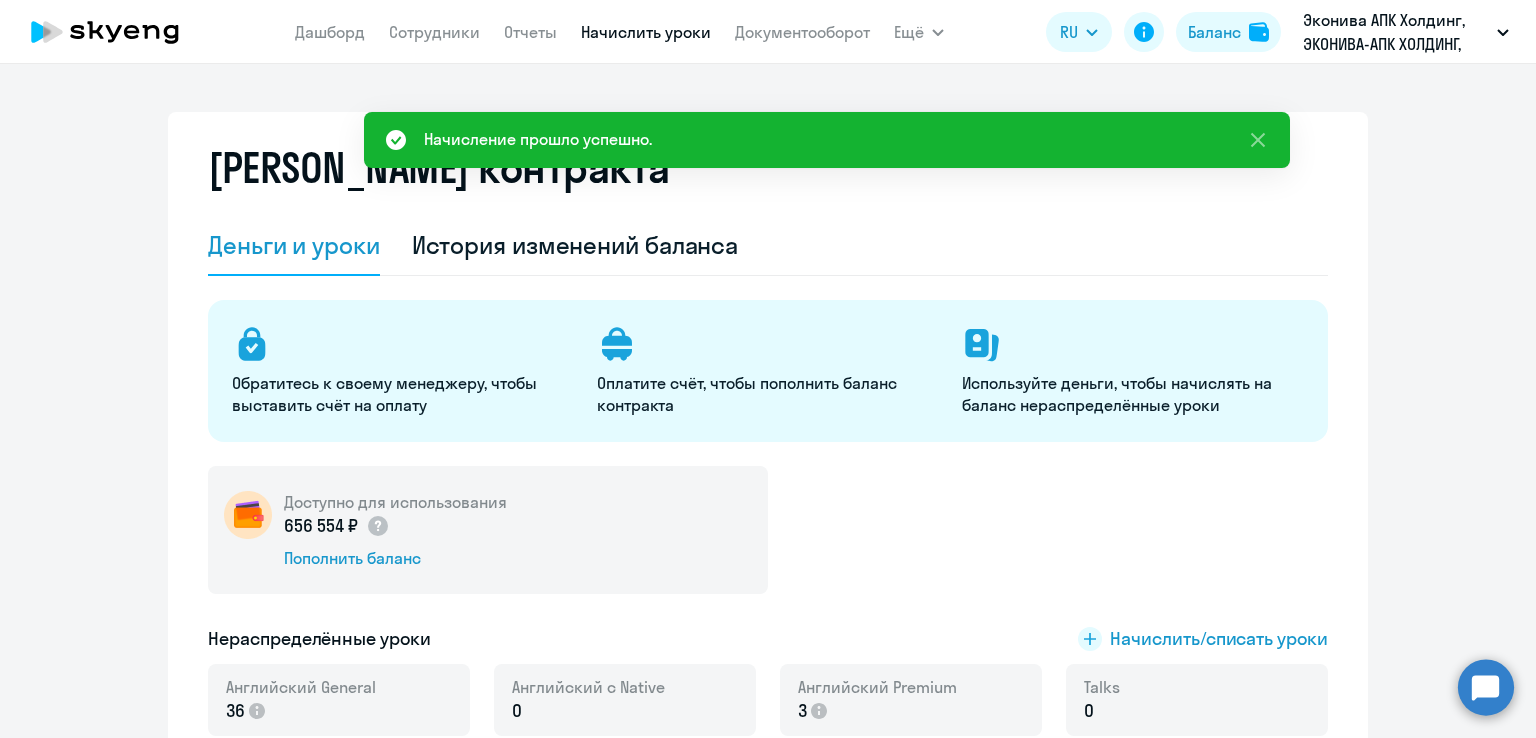 click on "Начислить уроки" at bounding box center (646, 32) 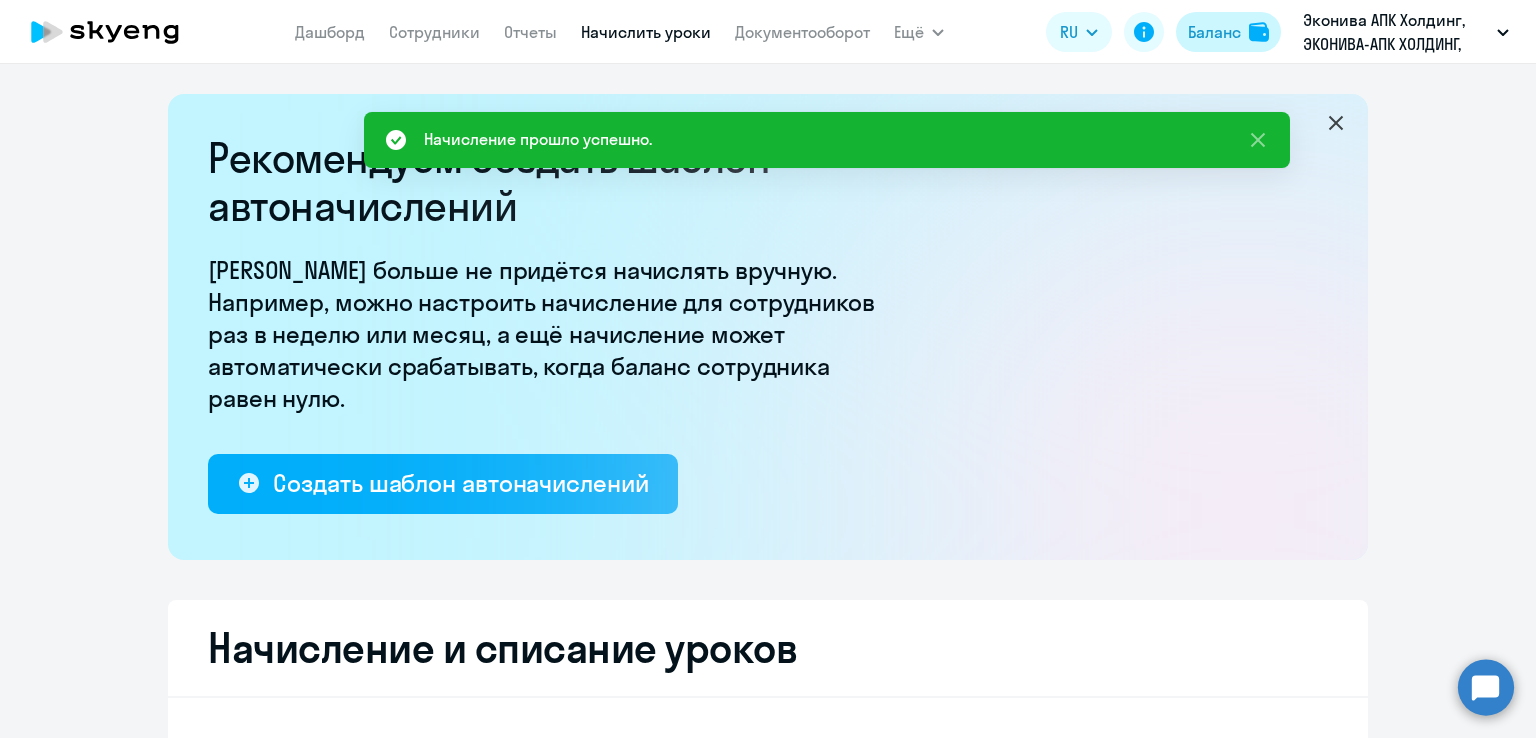 select on "10" 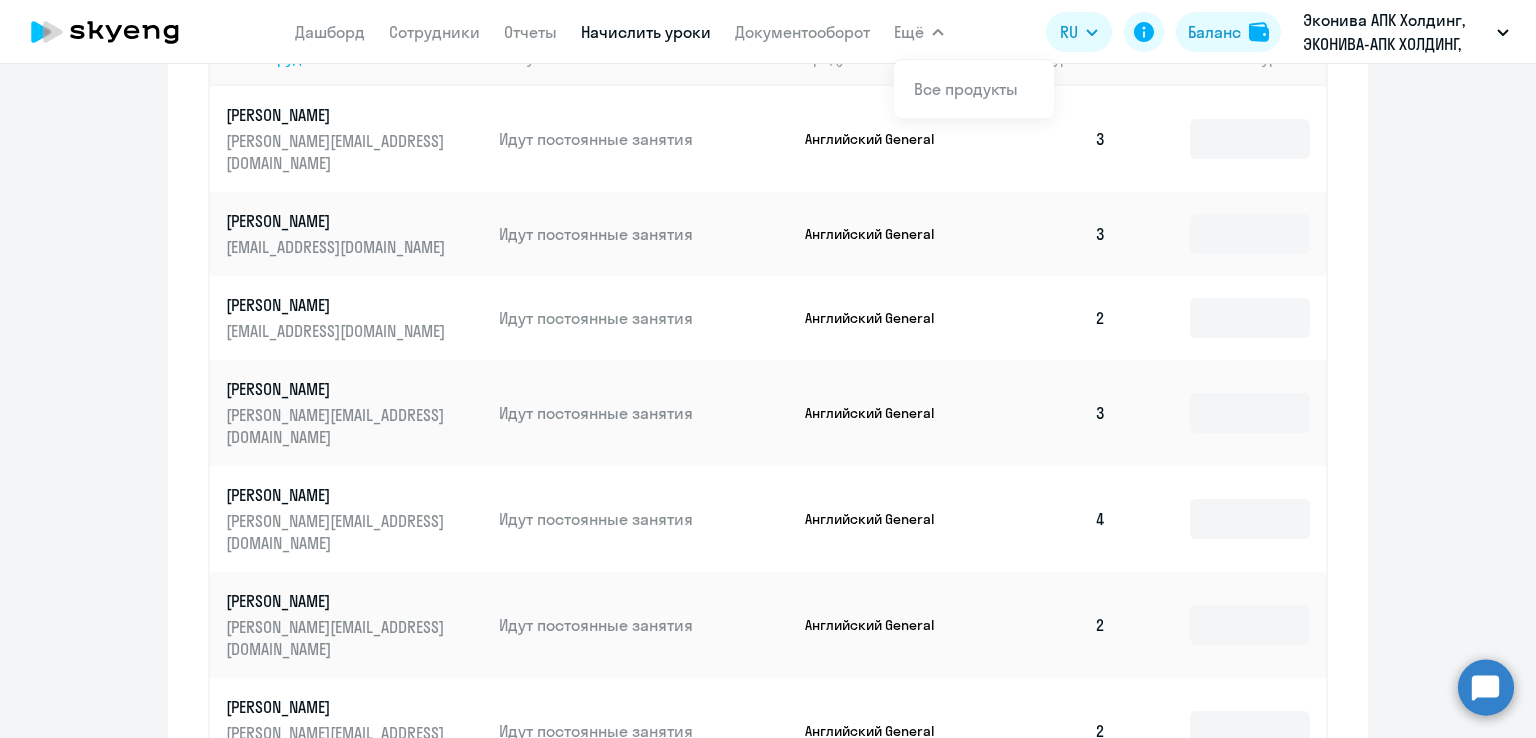 scroll, scrollTop: 973, scrollLeft: 0, axis: vertical 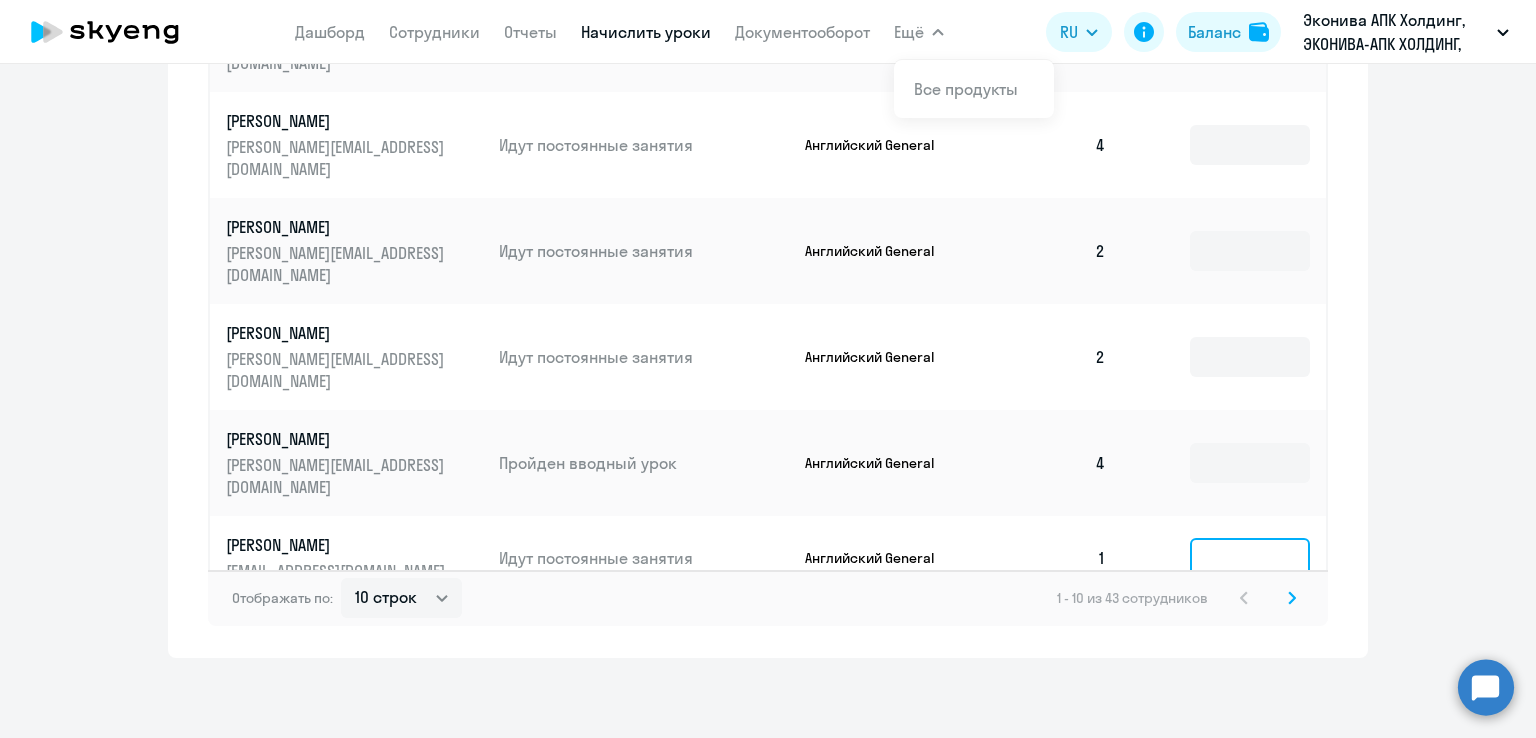 click 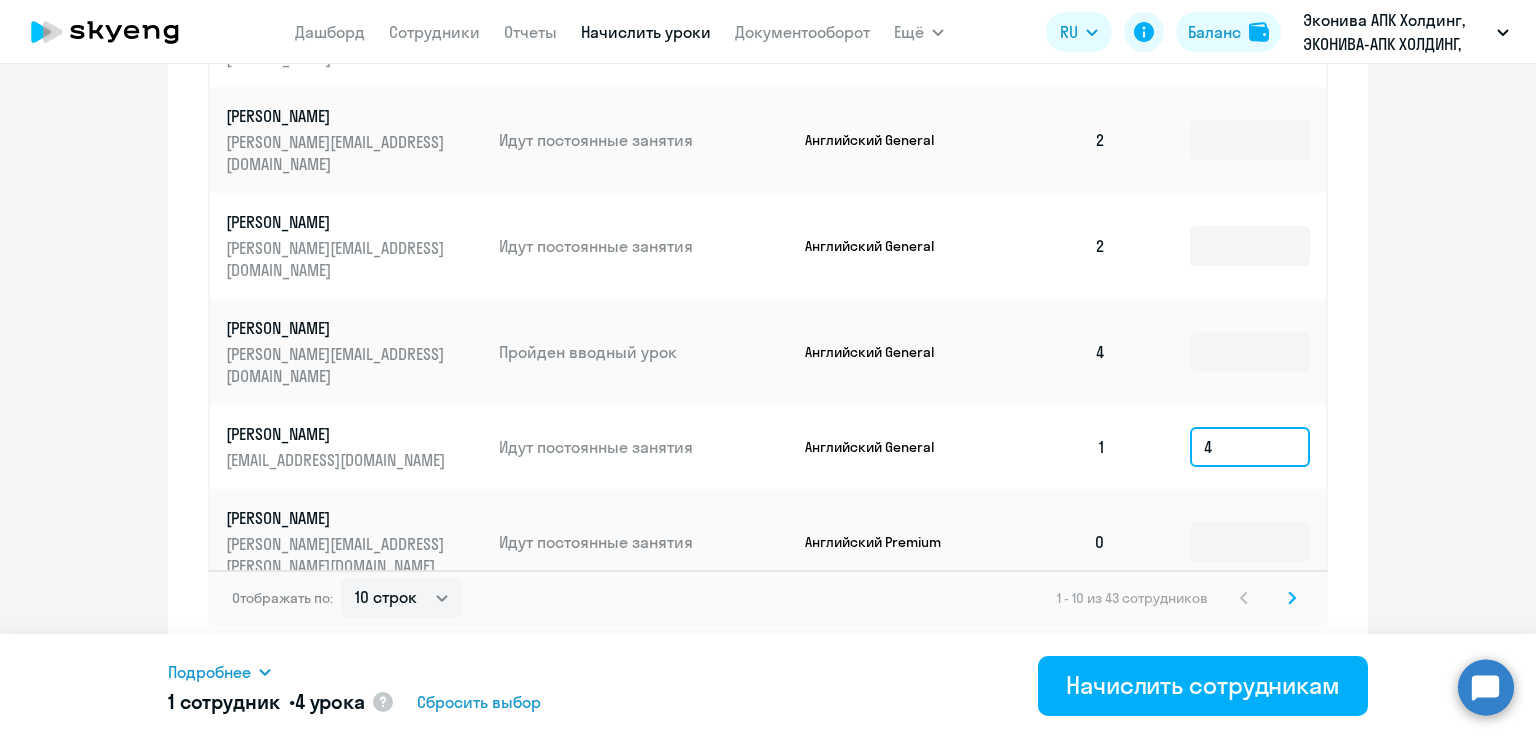 scroll, scrollTop: 114, scrollLeft: 0, axis: vertical 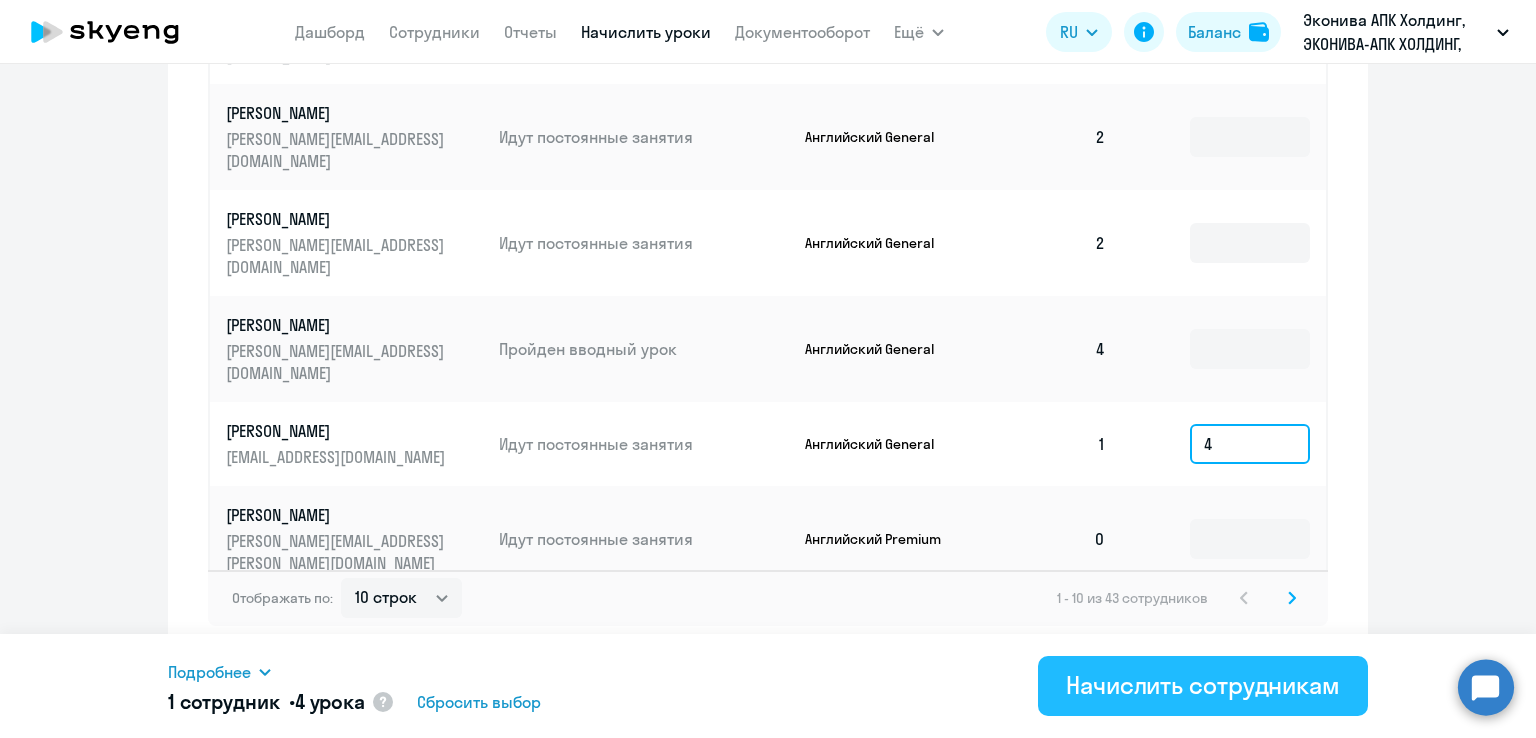 type on "4" 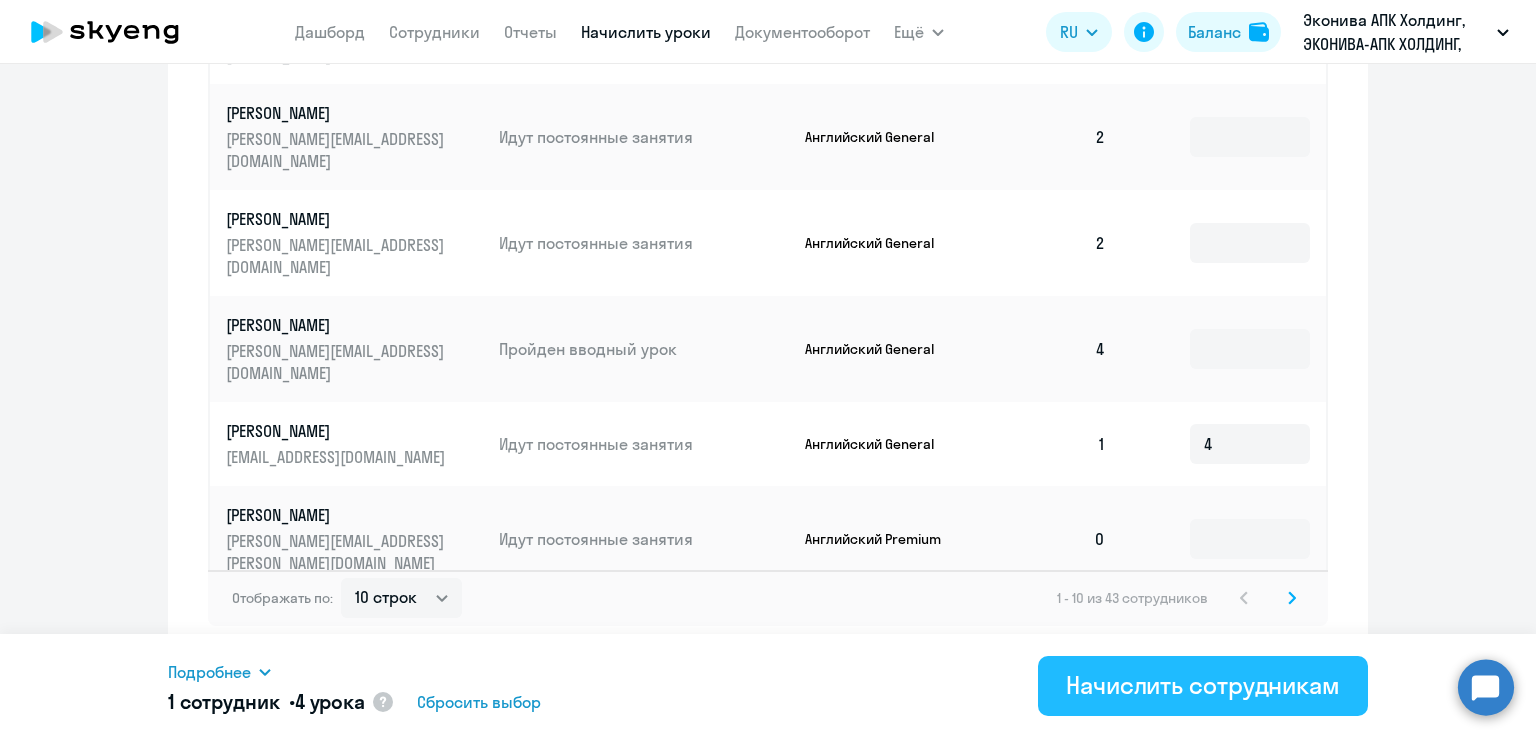 click on "Начислить сотрудникам" at bounding box center [1203, 686] 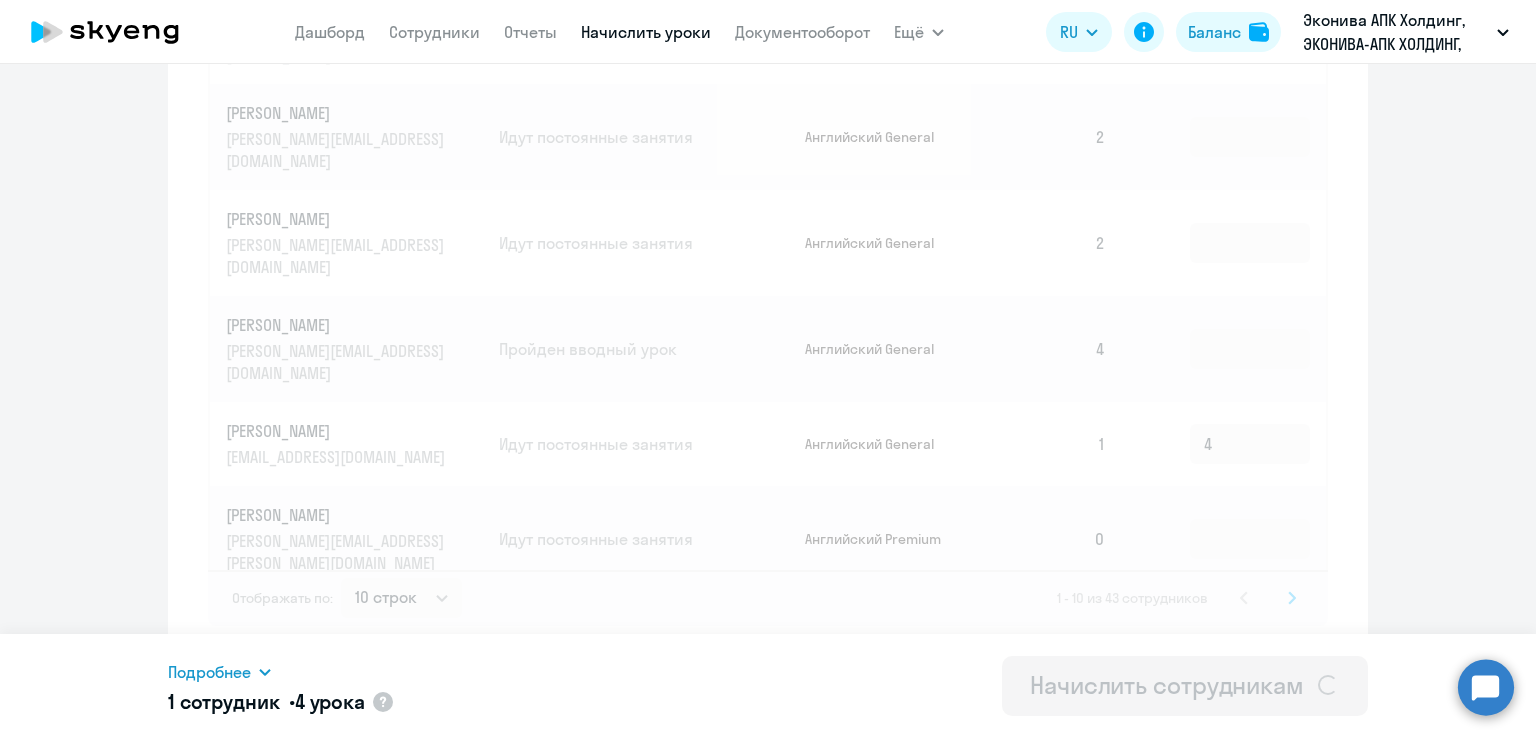 type 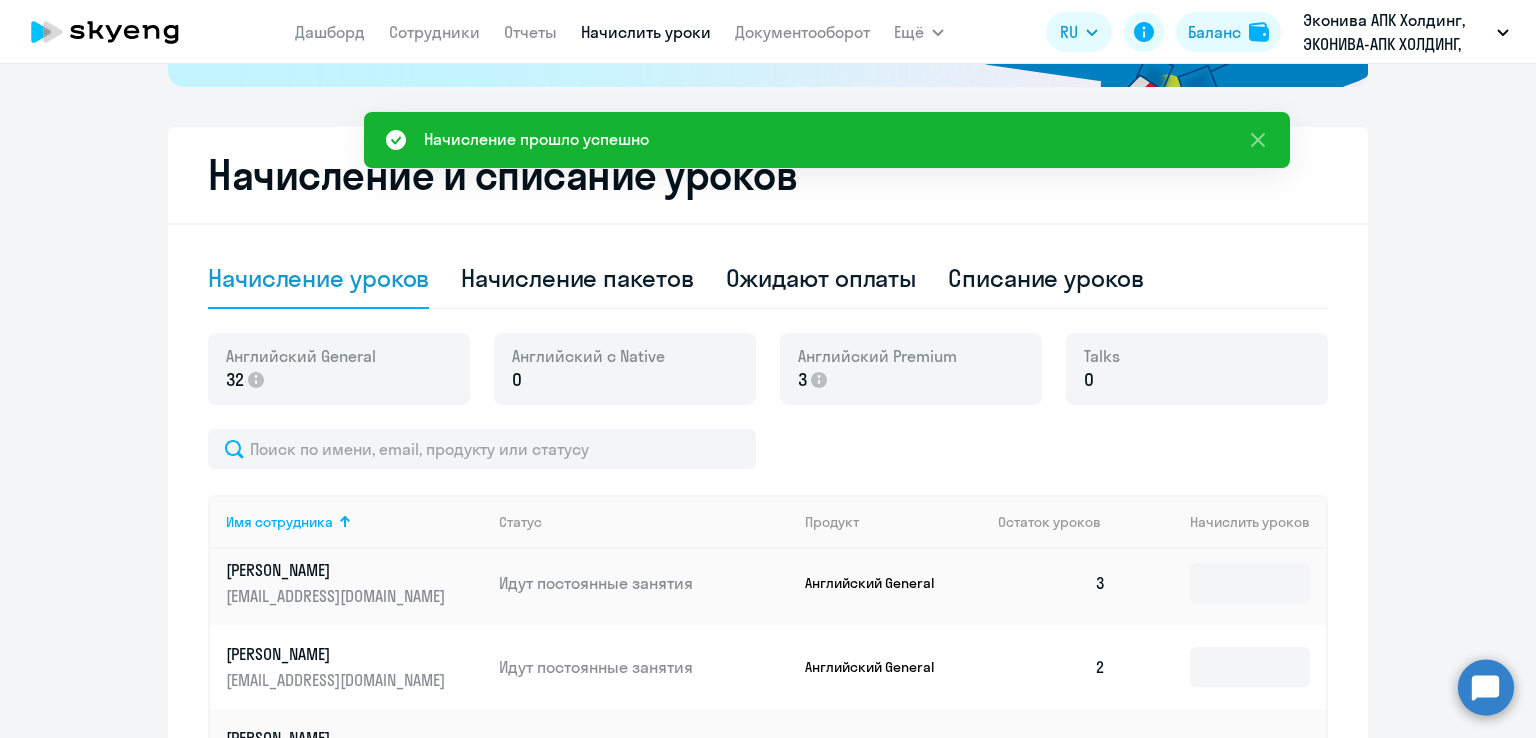 scroll, scrollTop: 0, scrollLeft: 0, axis: both 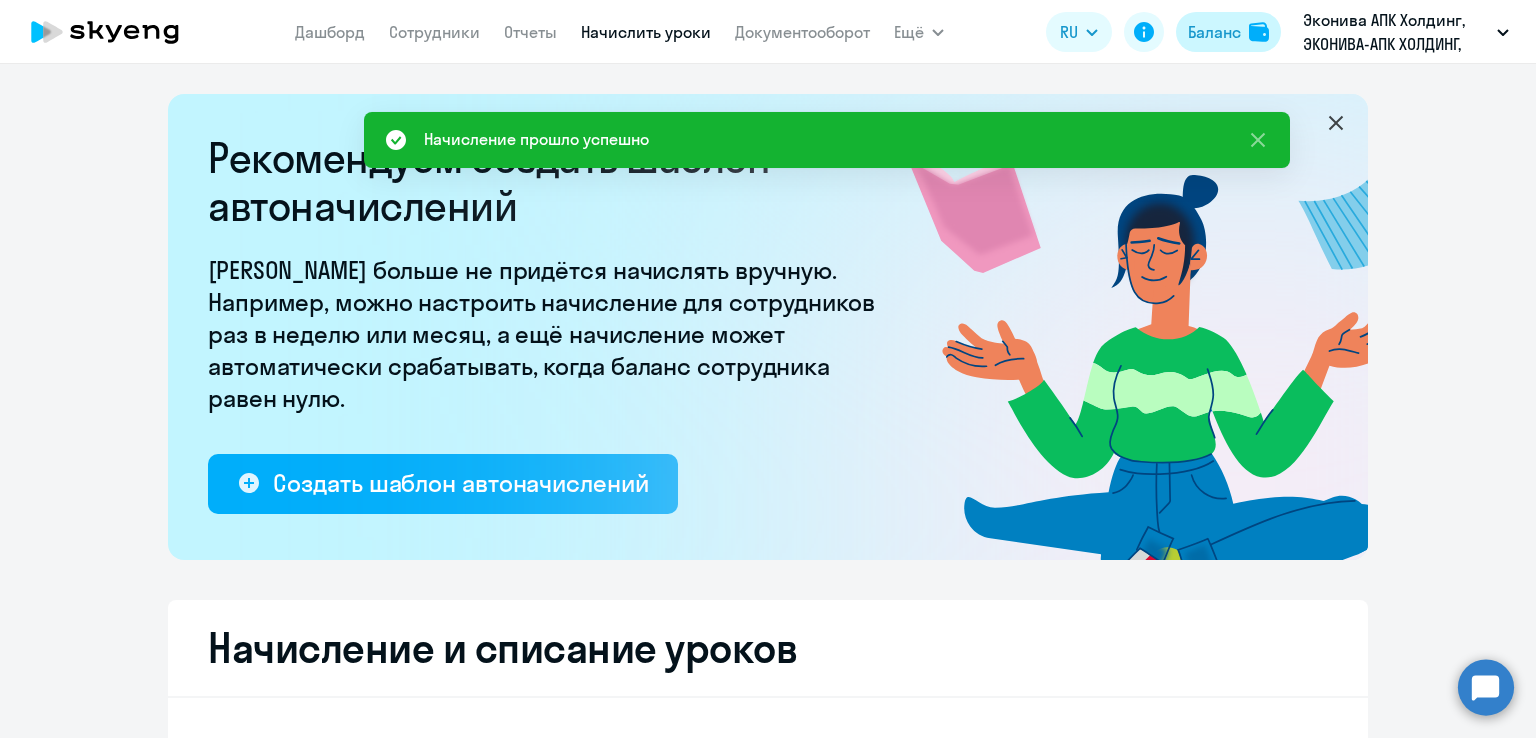 click on "Баланс" 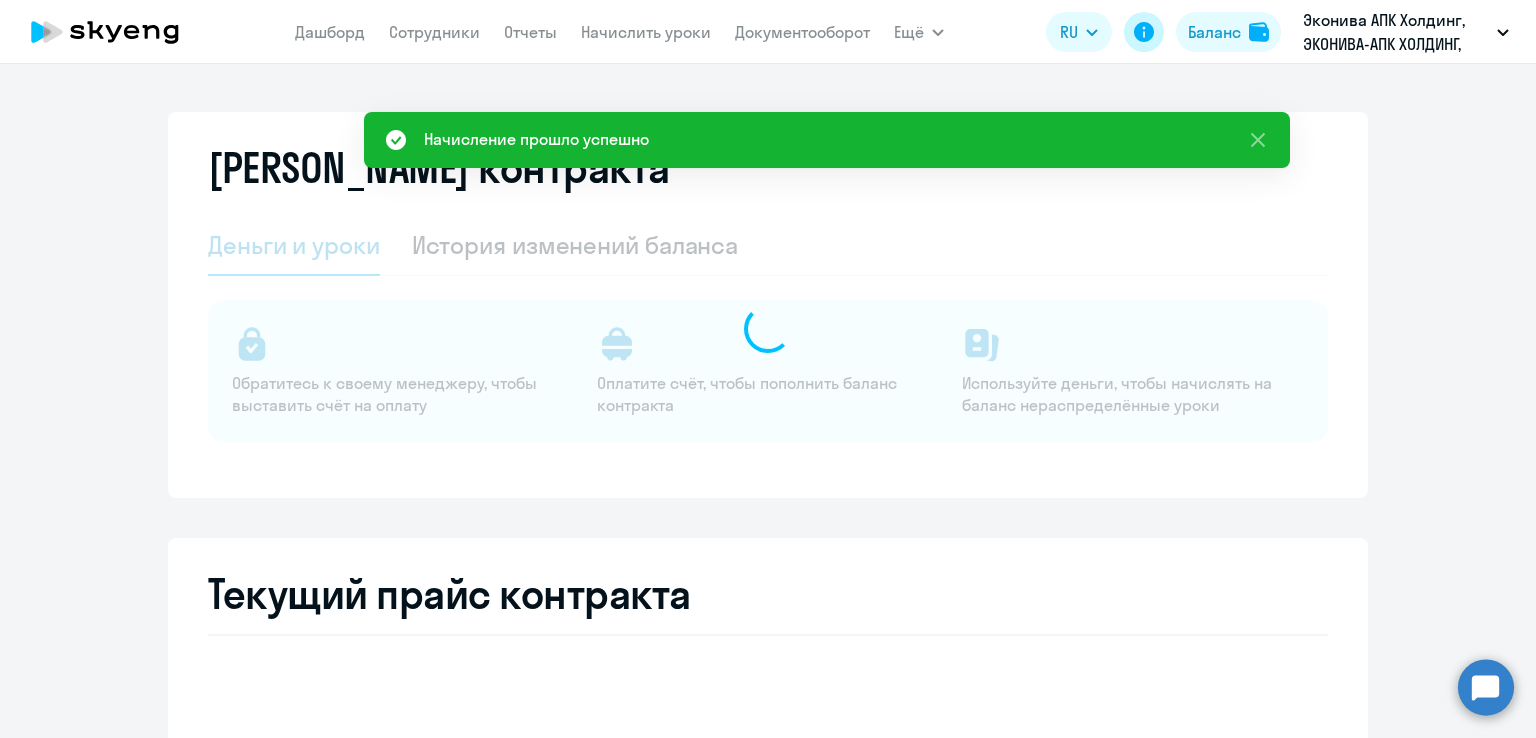 select on "english_adult_not_native_speaker" 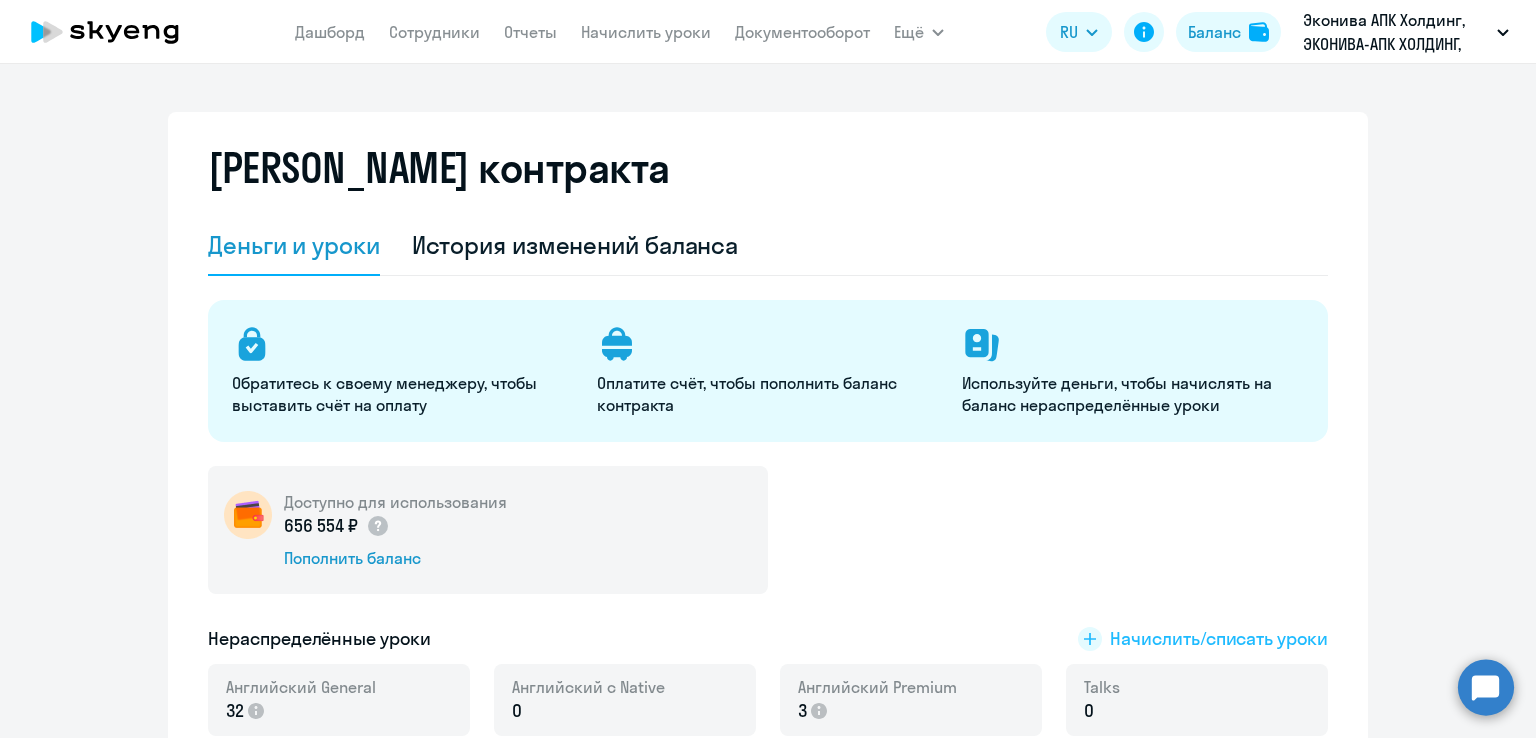 click on "Начислить/списать уроки" 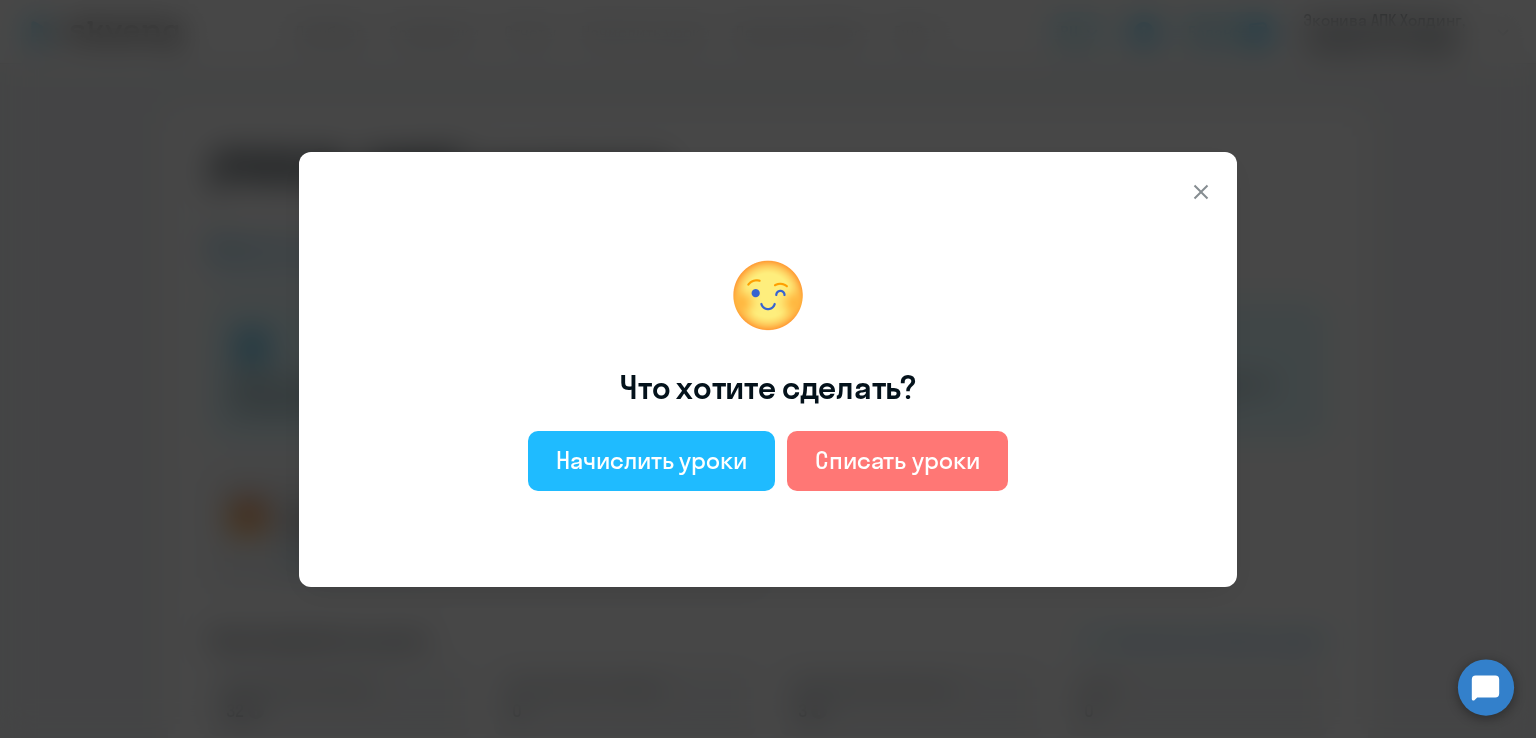 click on "Начислить уроки" at bounding box center (651, 460) 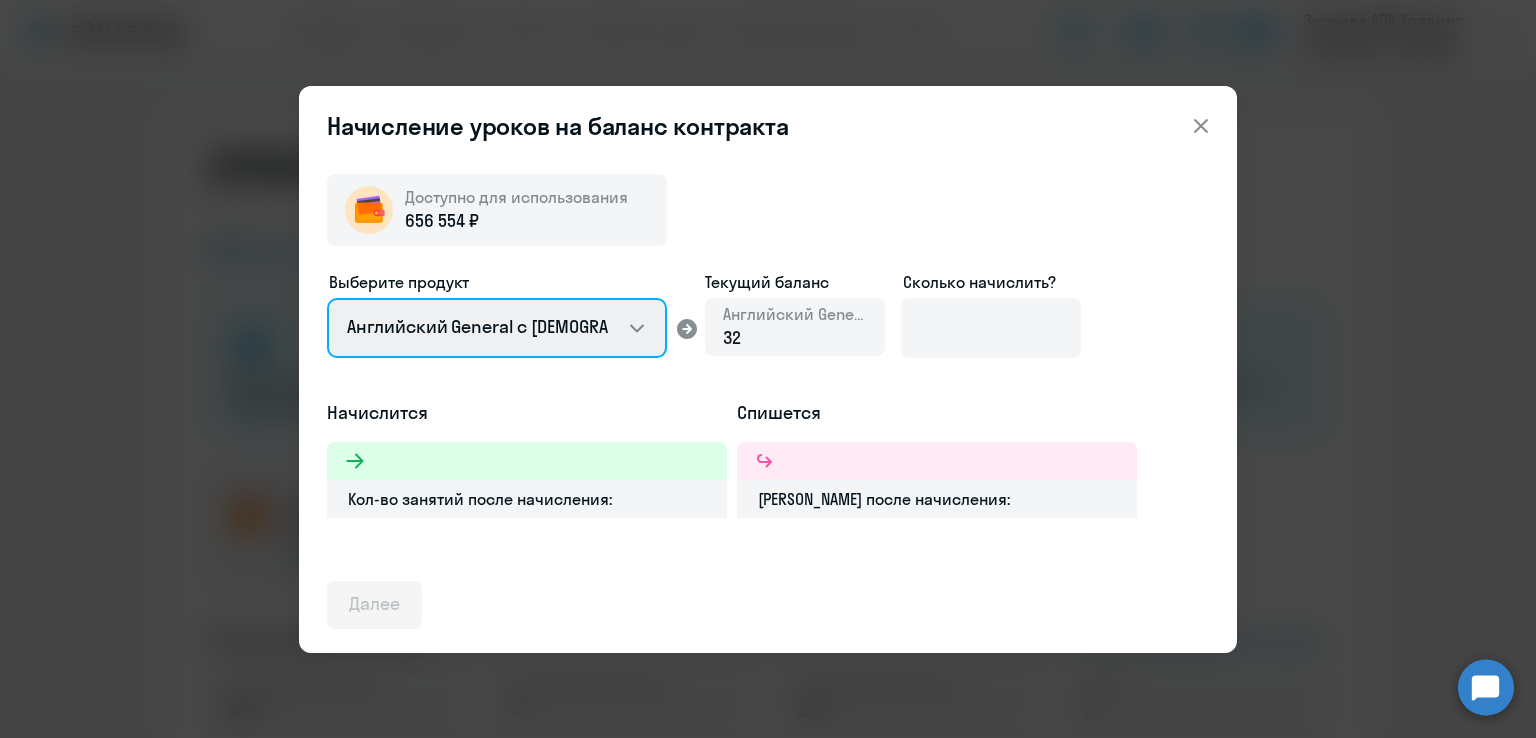 click on "Английский General с [DEMOGRAPHIC_DATA] преподавателем   Английский General с [DEMOGRAPHIC_DATA] преподавателем   Премиум английский с русскоговорящим преподавателем   Talks 15 минутные разговоры на английском" at bounding box center [497, 328] 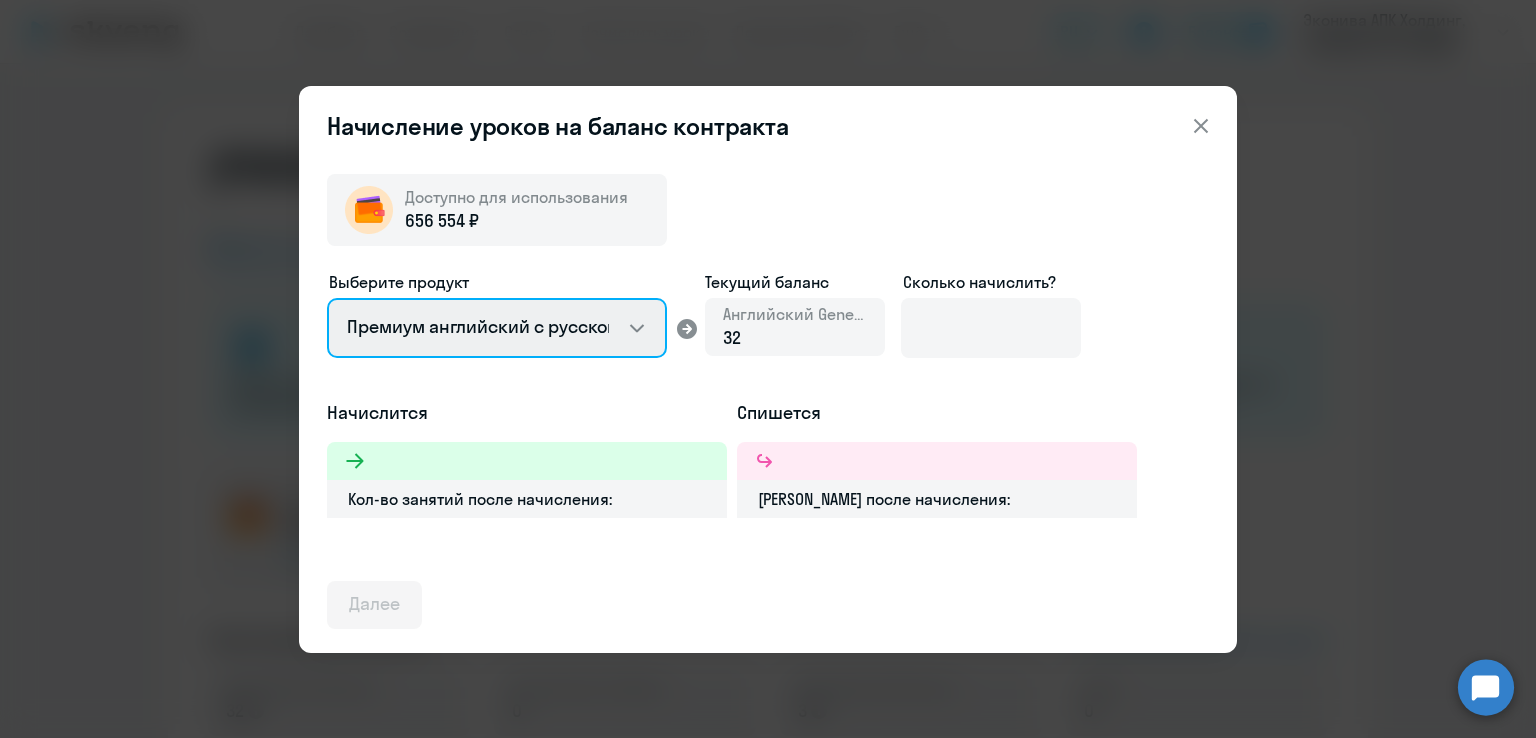 click on "Английский General с [DEMOGRAPHIC_DATA] преподавателем   Английский General с [DEMOGRAPHIC_DATA] преподавателем   Премиум английский с русскоговорящим преподавателем   Talks 15 минутные разговоры на английском" at bounding box center [497, 328] 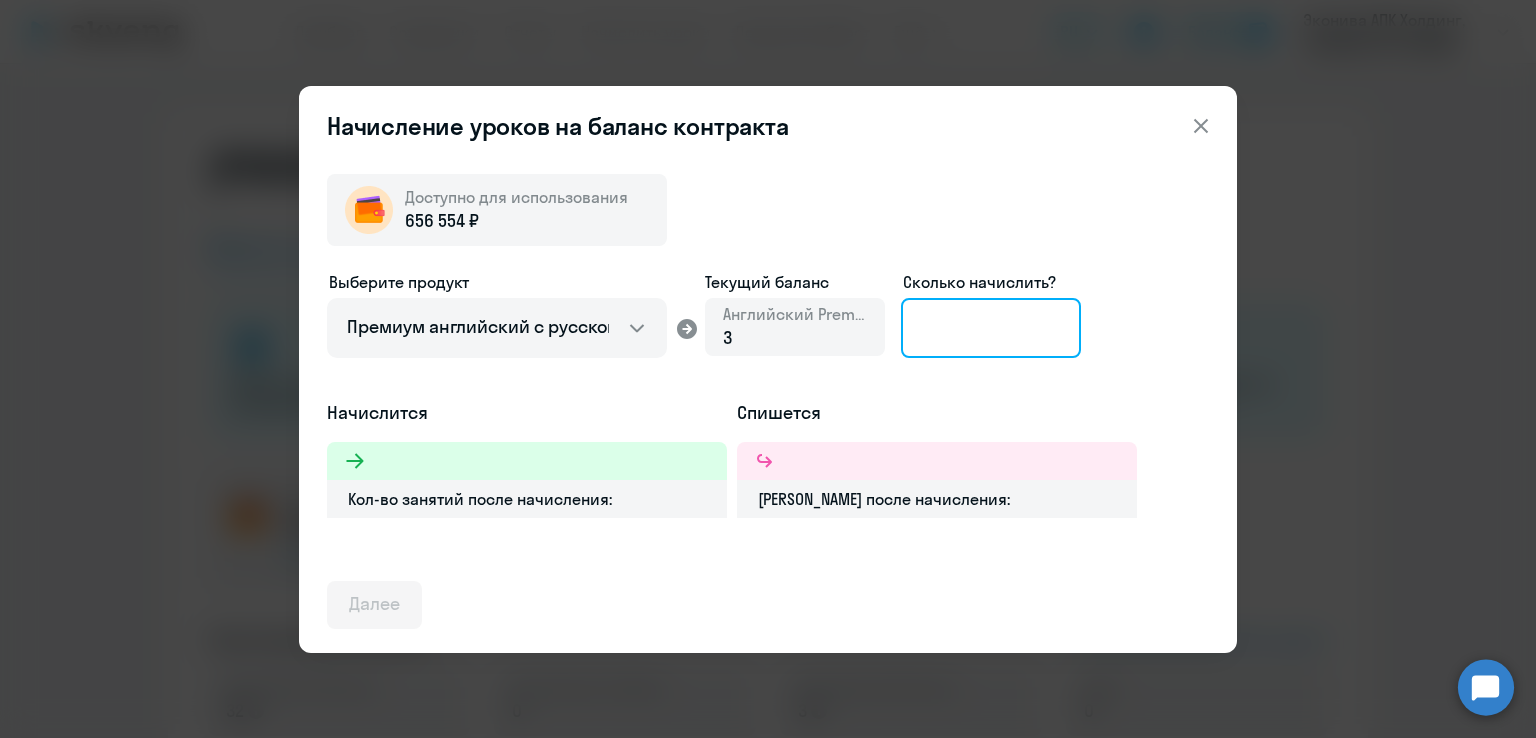 click 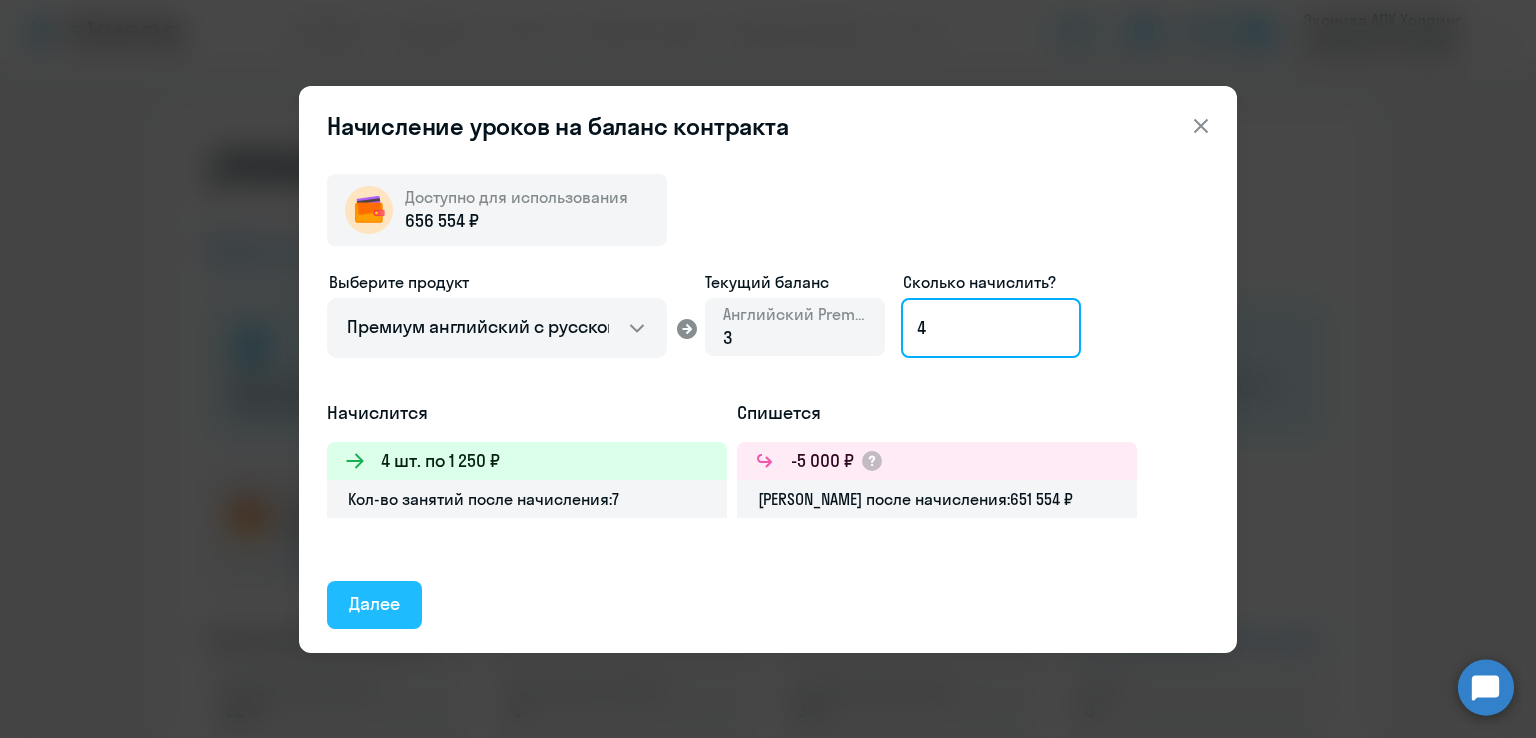 type on "4" 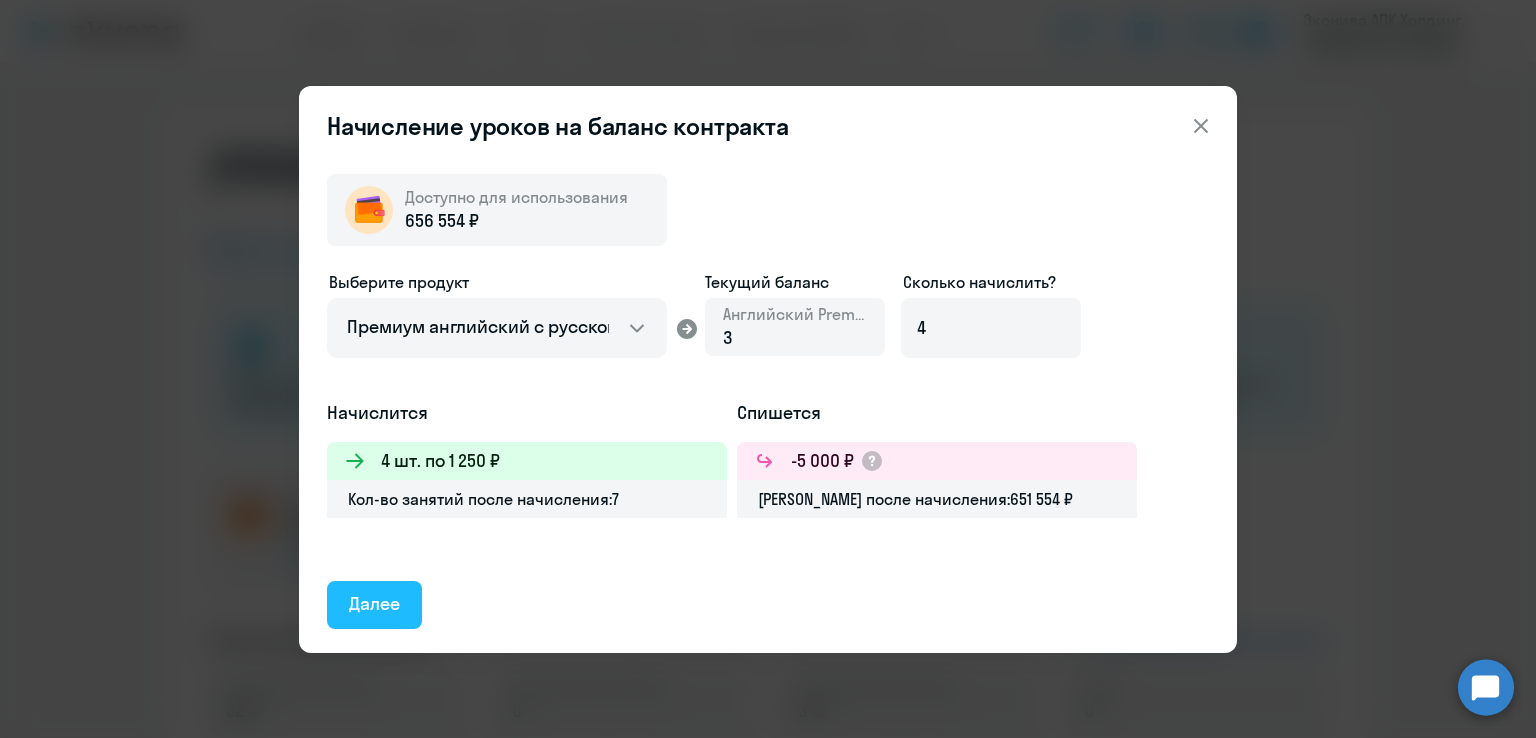 click on "Далее" 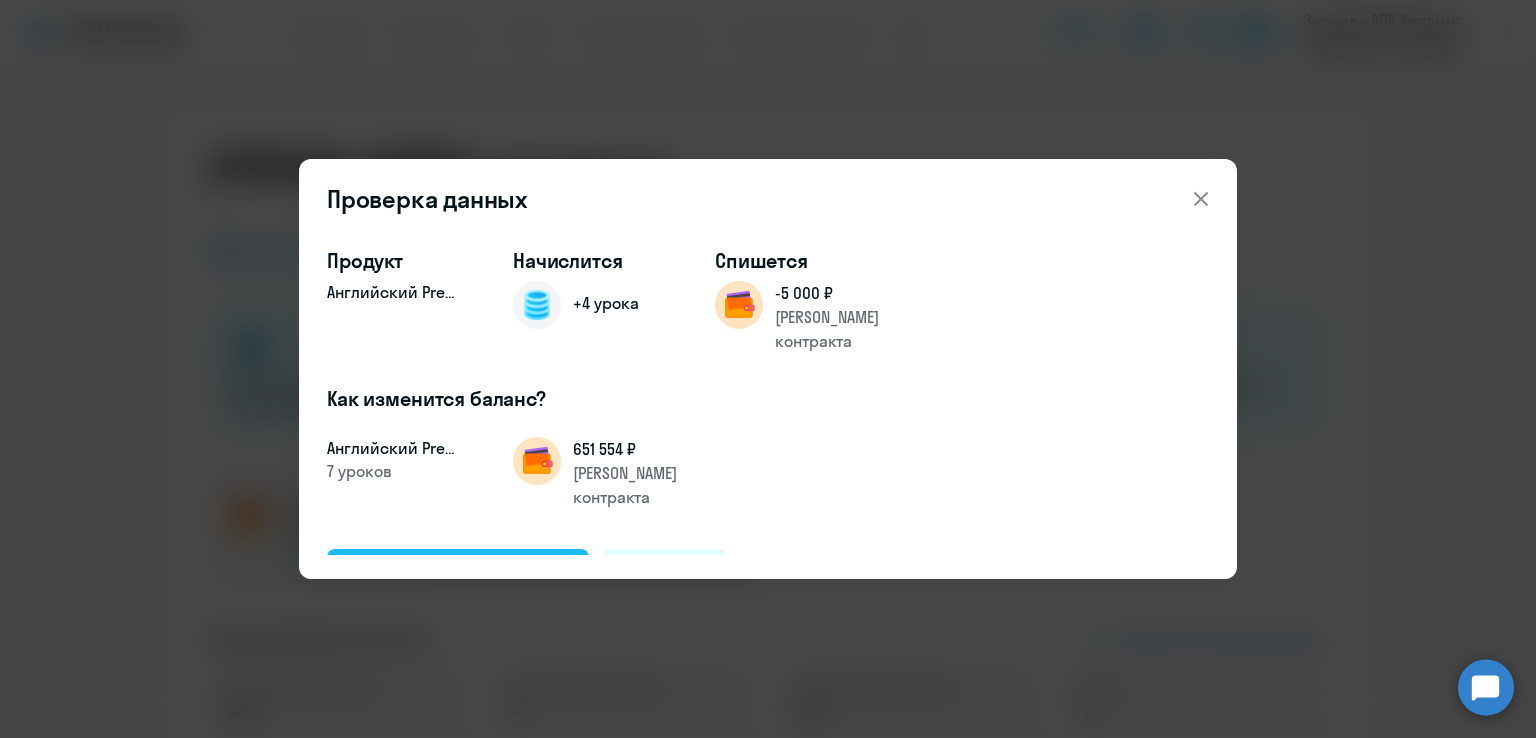 click on "Подтвердить и начислить" at bounding box center (458, 572) 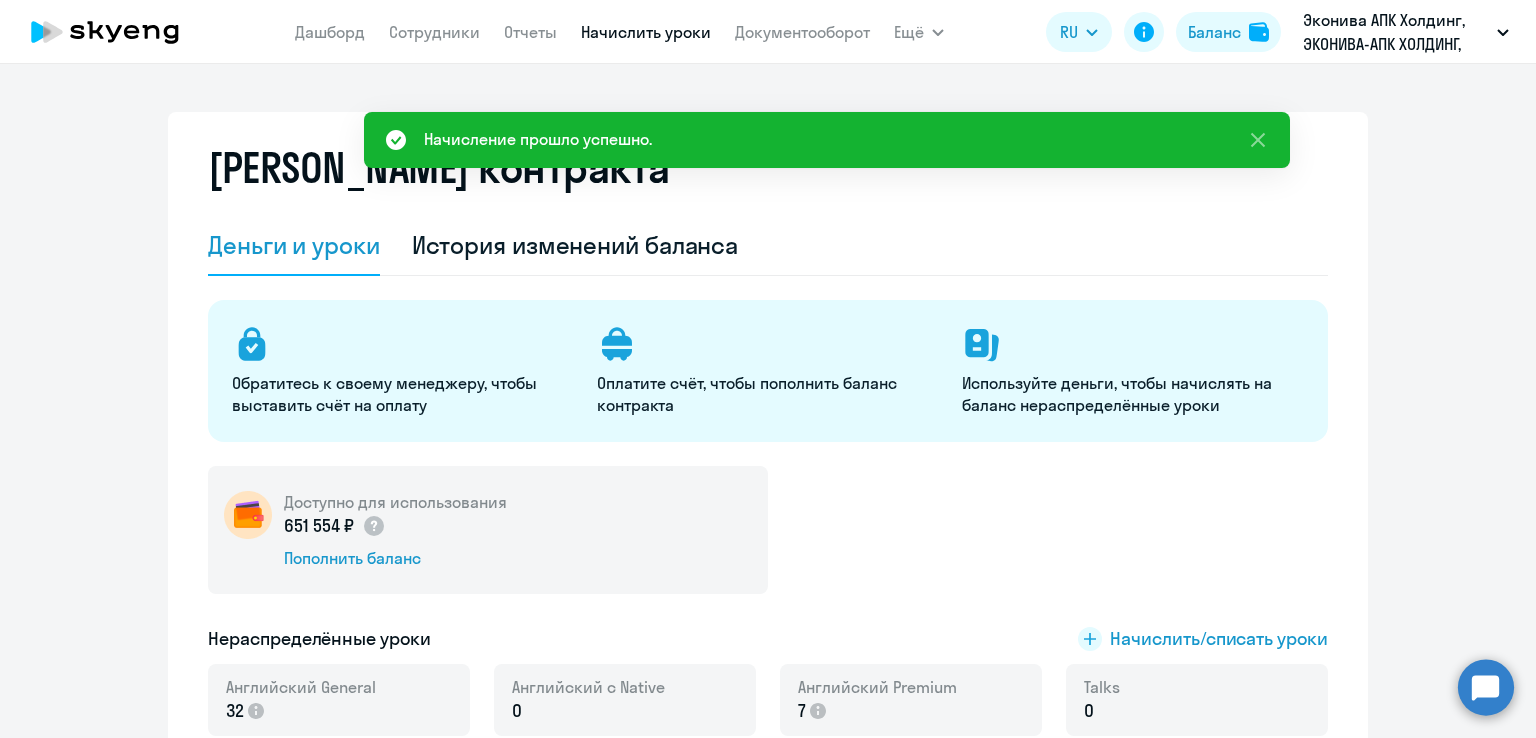 click on "Начислить уроки" at bounding box center (646, 32) 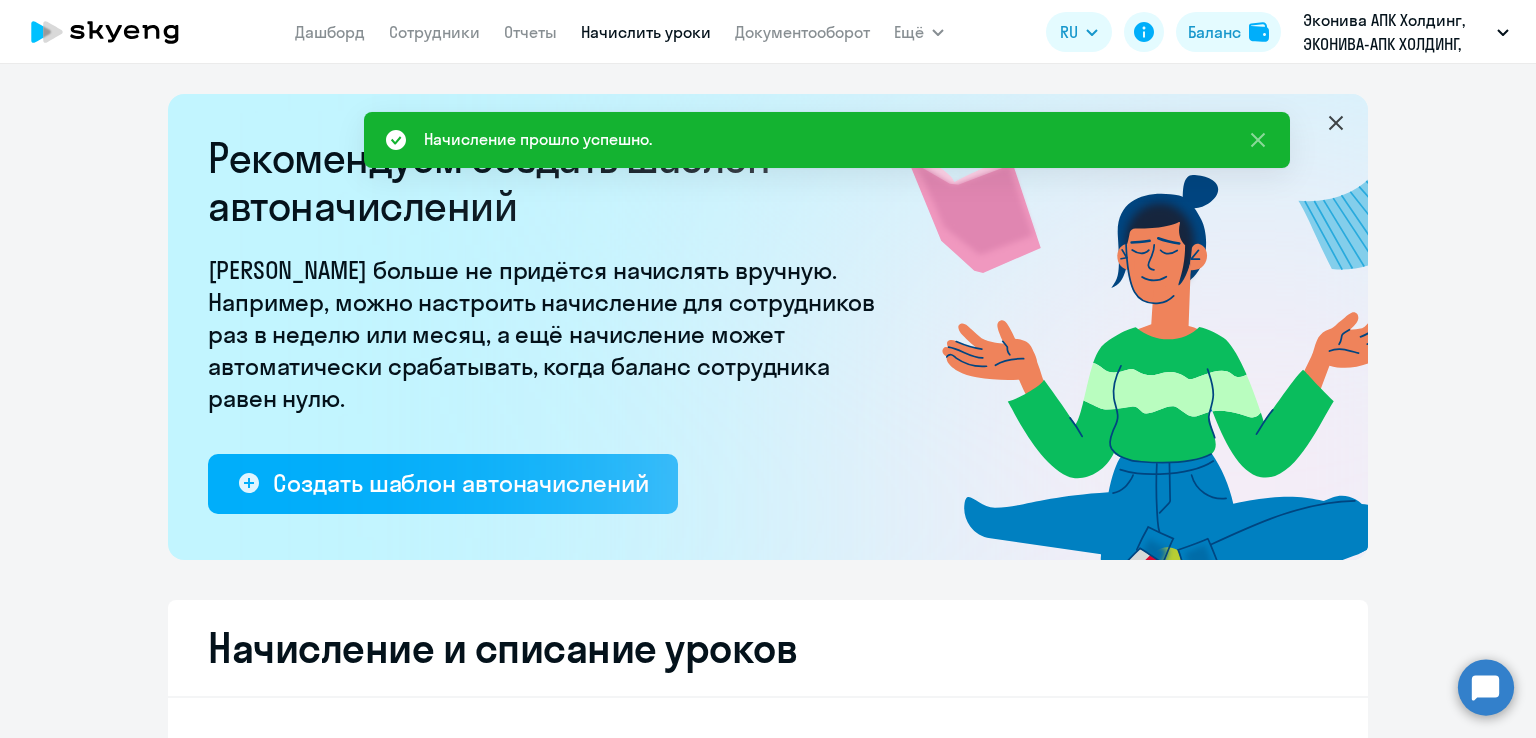 select on "10" 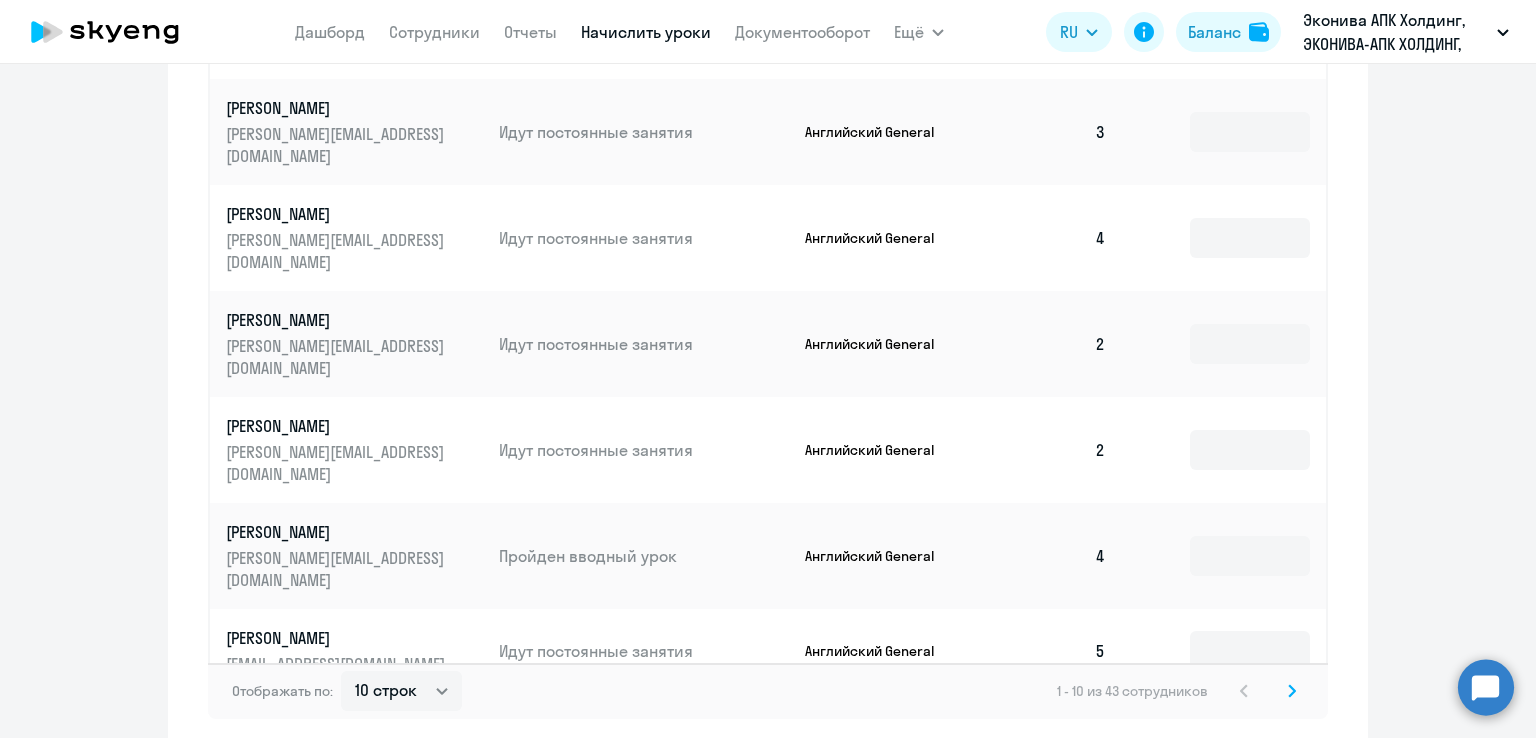 scroll, scrollTop: 1310, scrollLeft: 0, axis: vertical 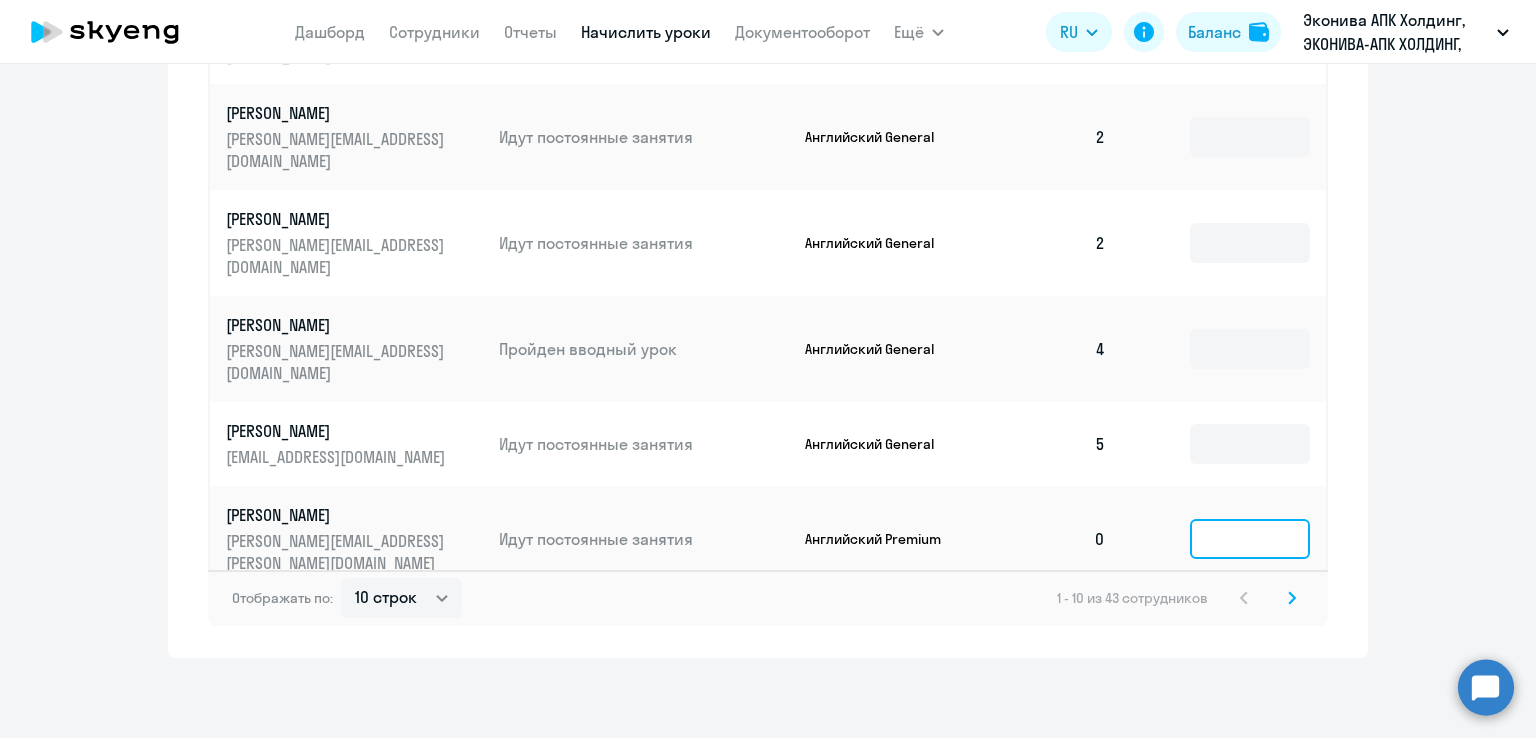 click 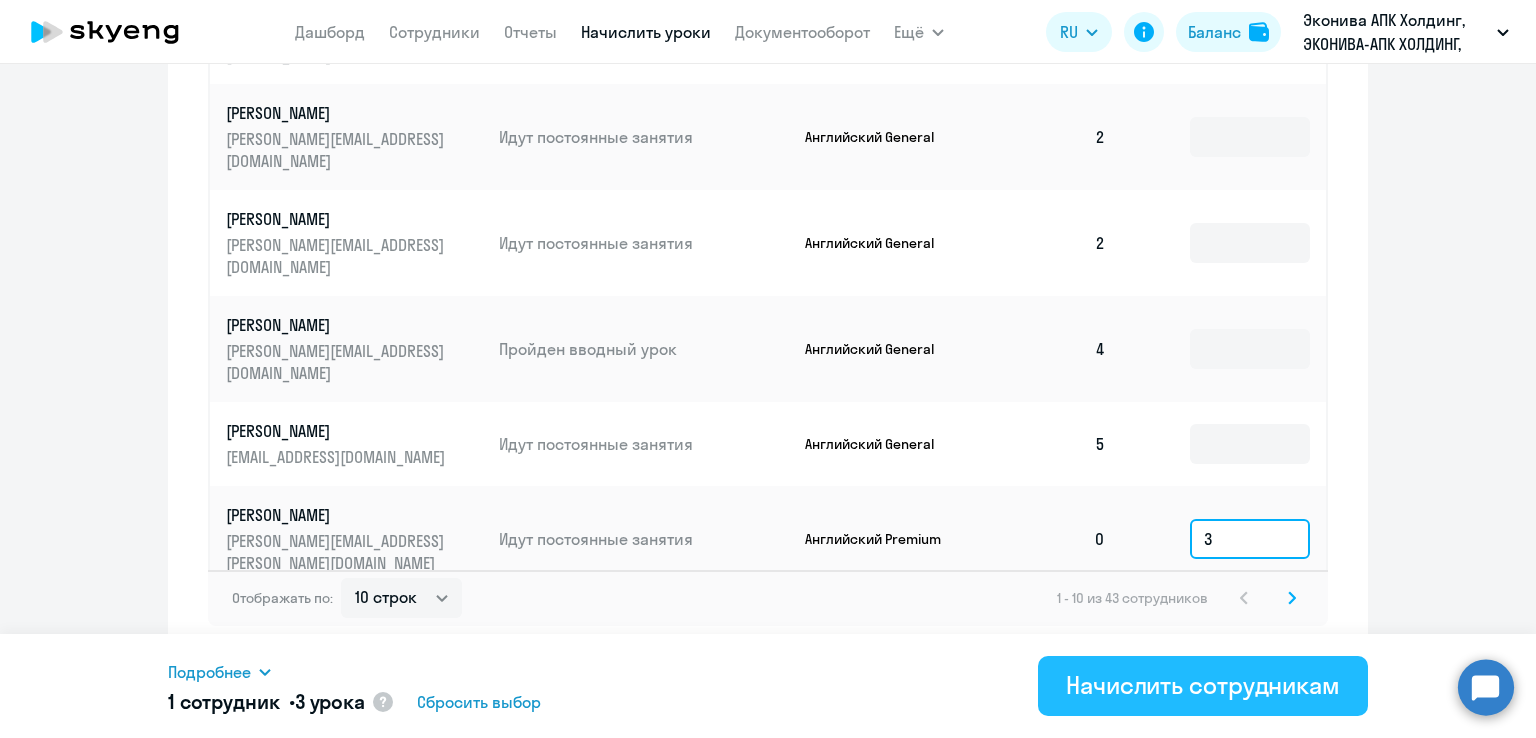type on "3" 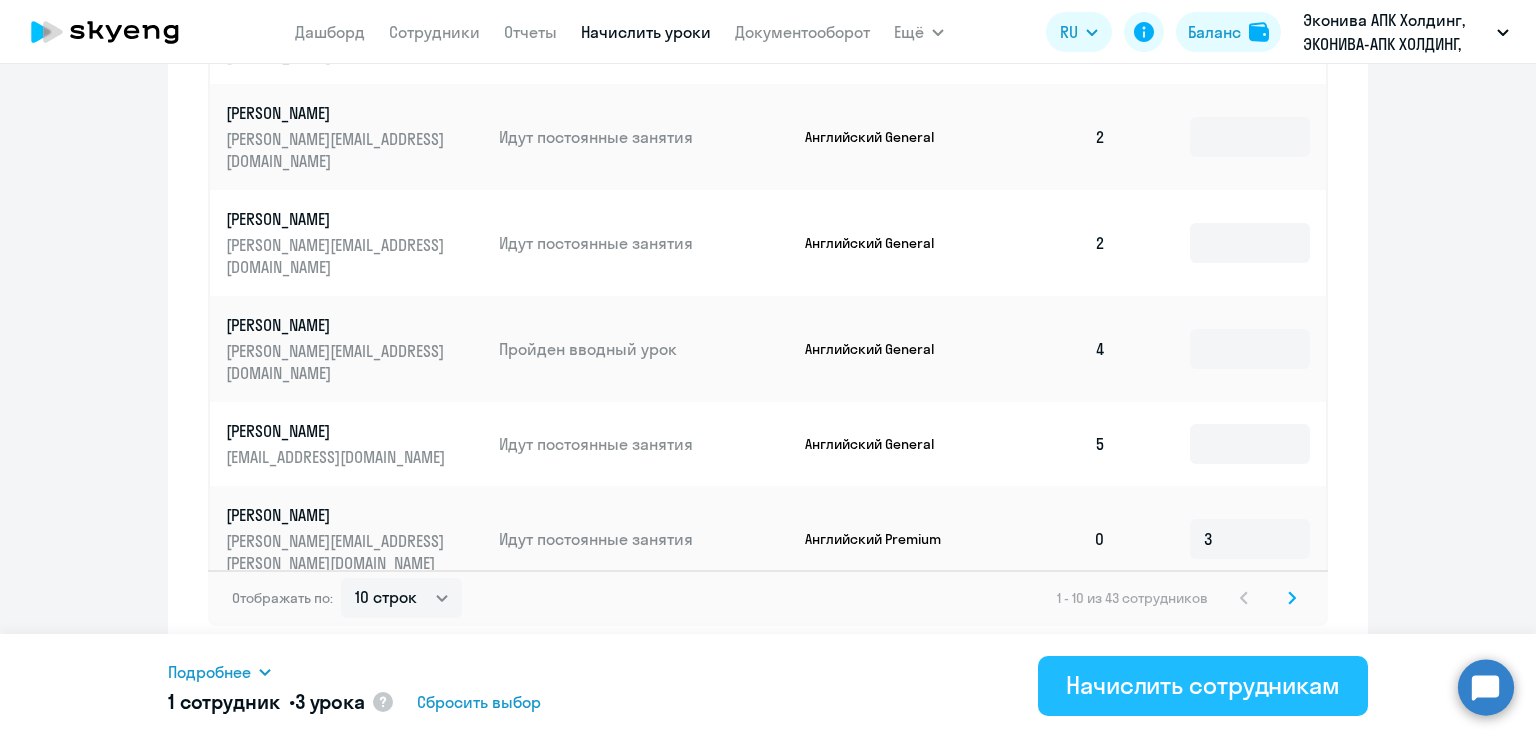 click on "Начислить сотрудникам" at bounding box center (1203, 685) 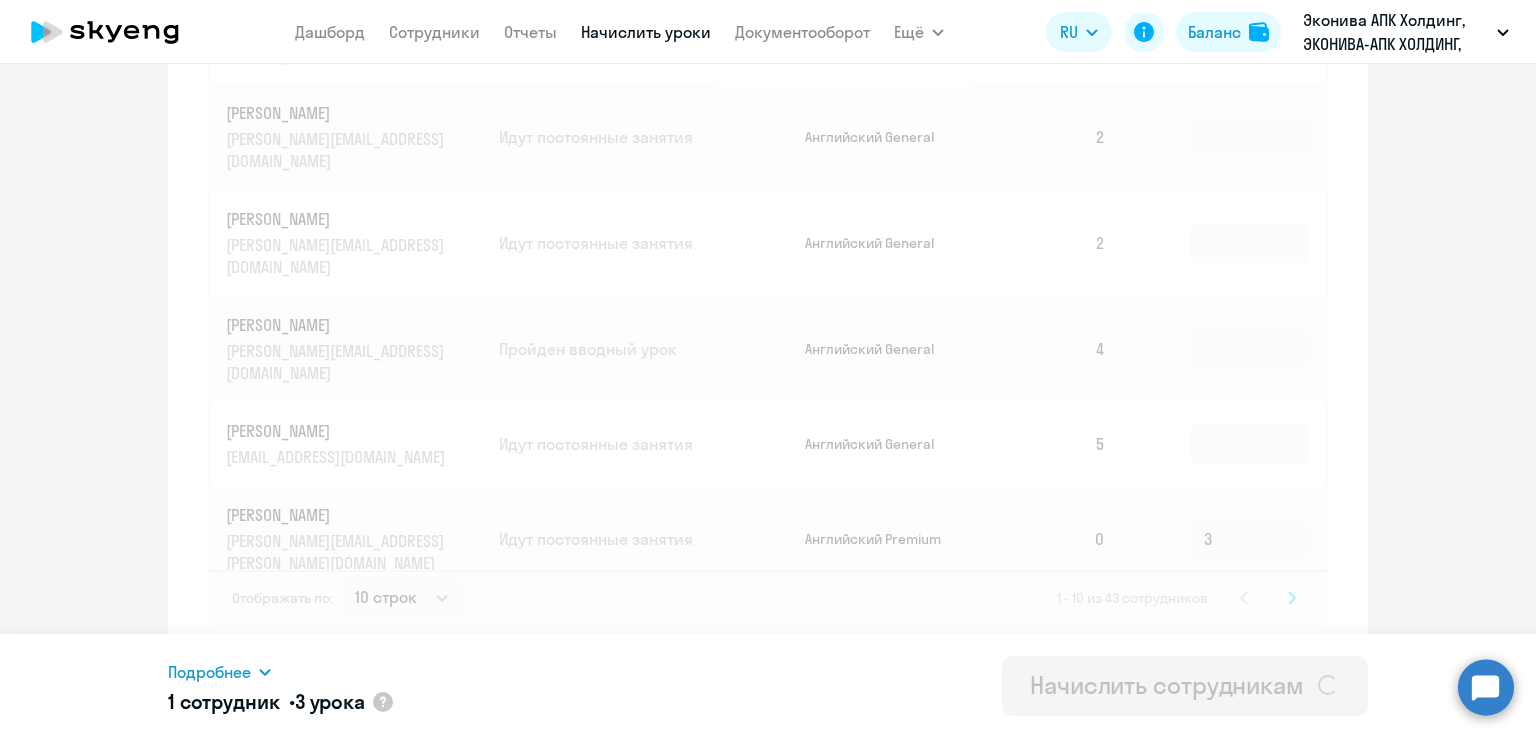 type 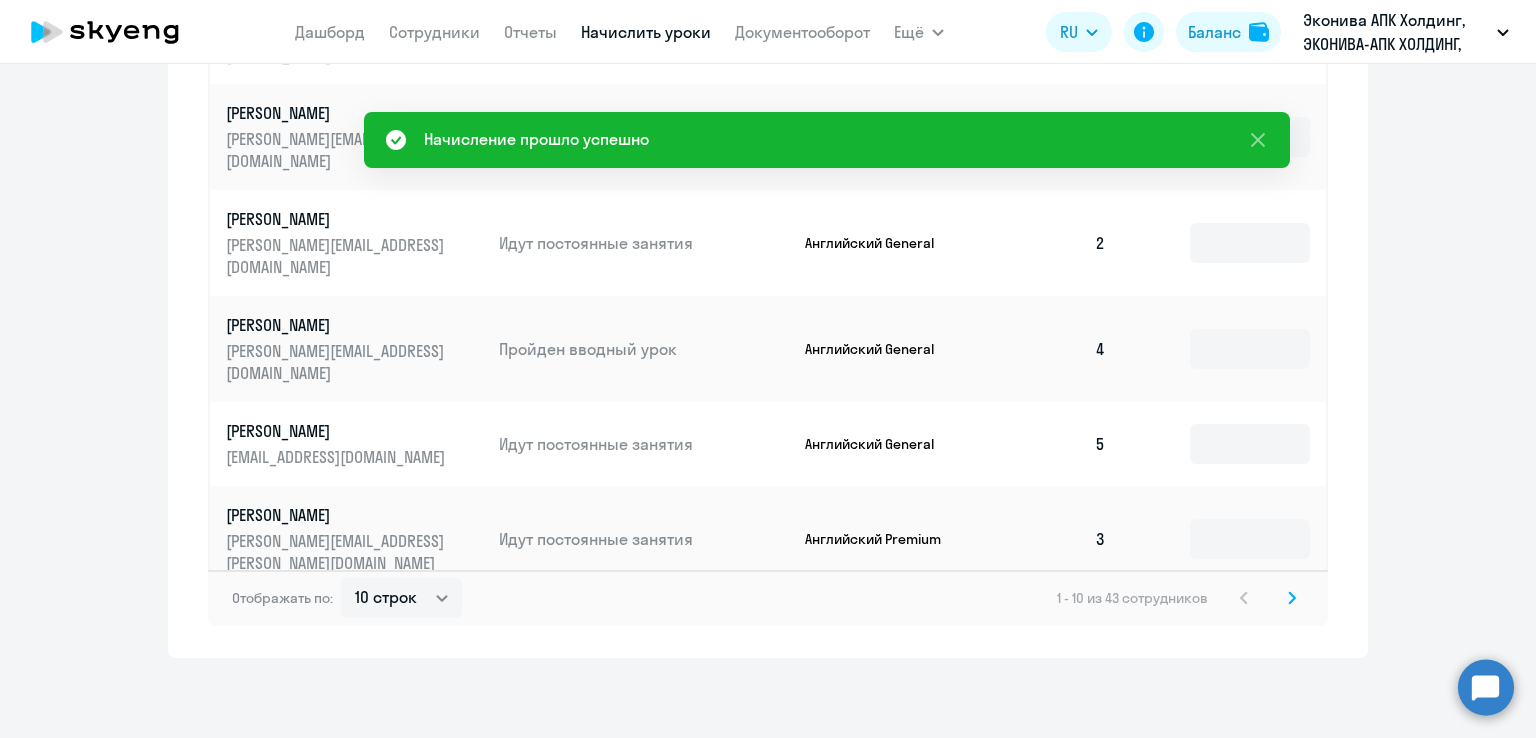 click 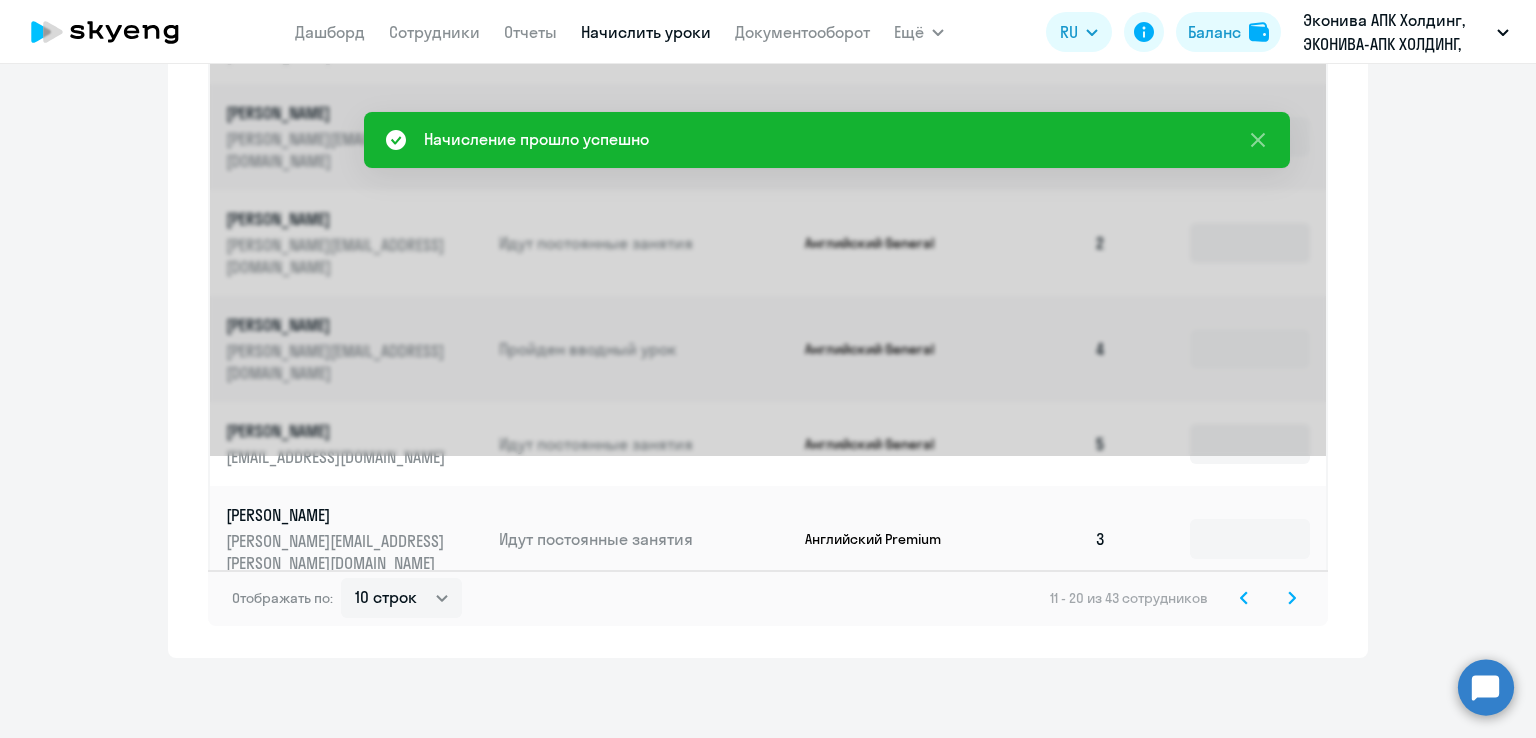 scroll, scrollTop: 0, scrollLeft: 0, axis: both 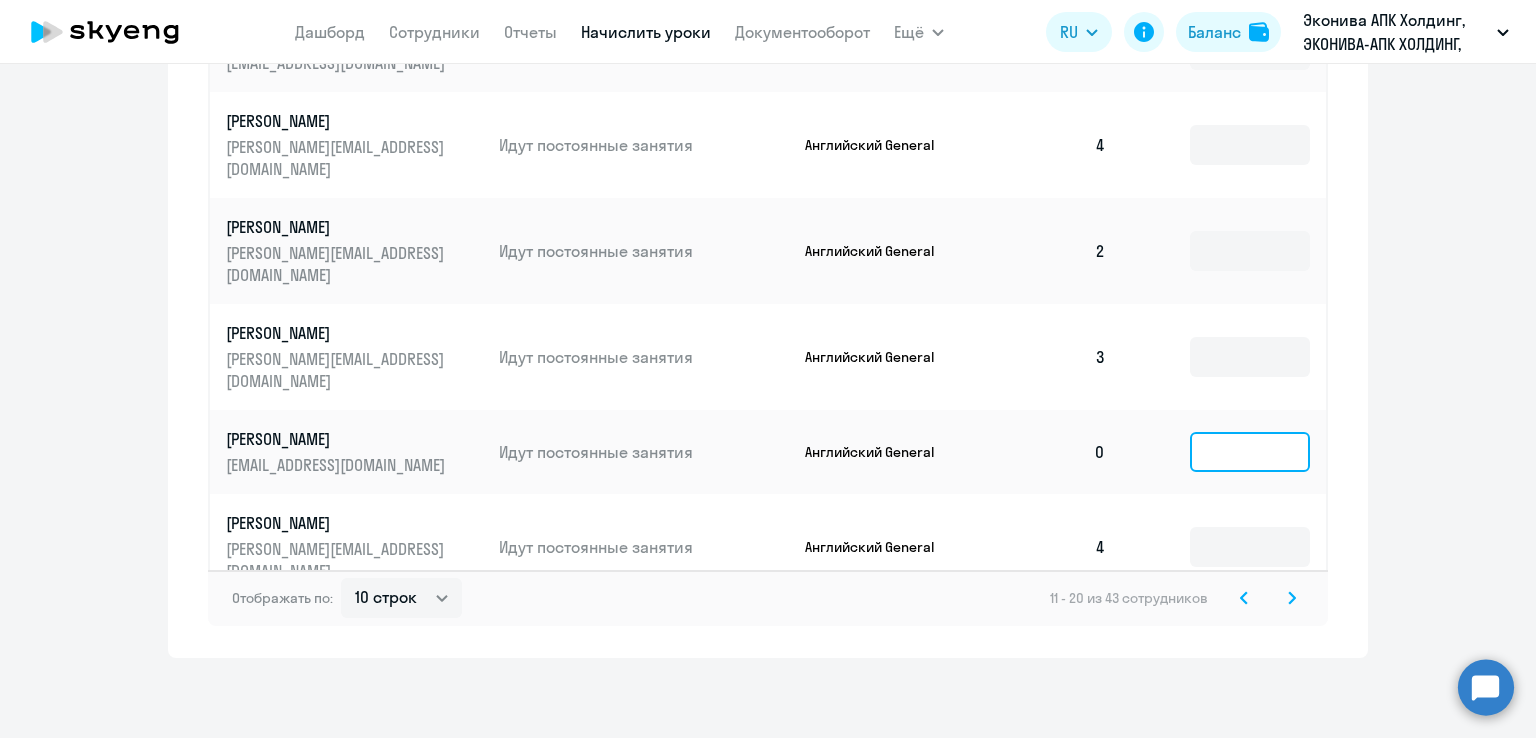 click 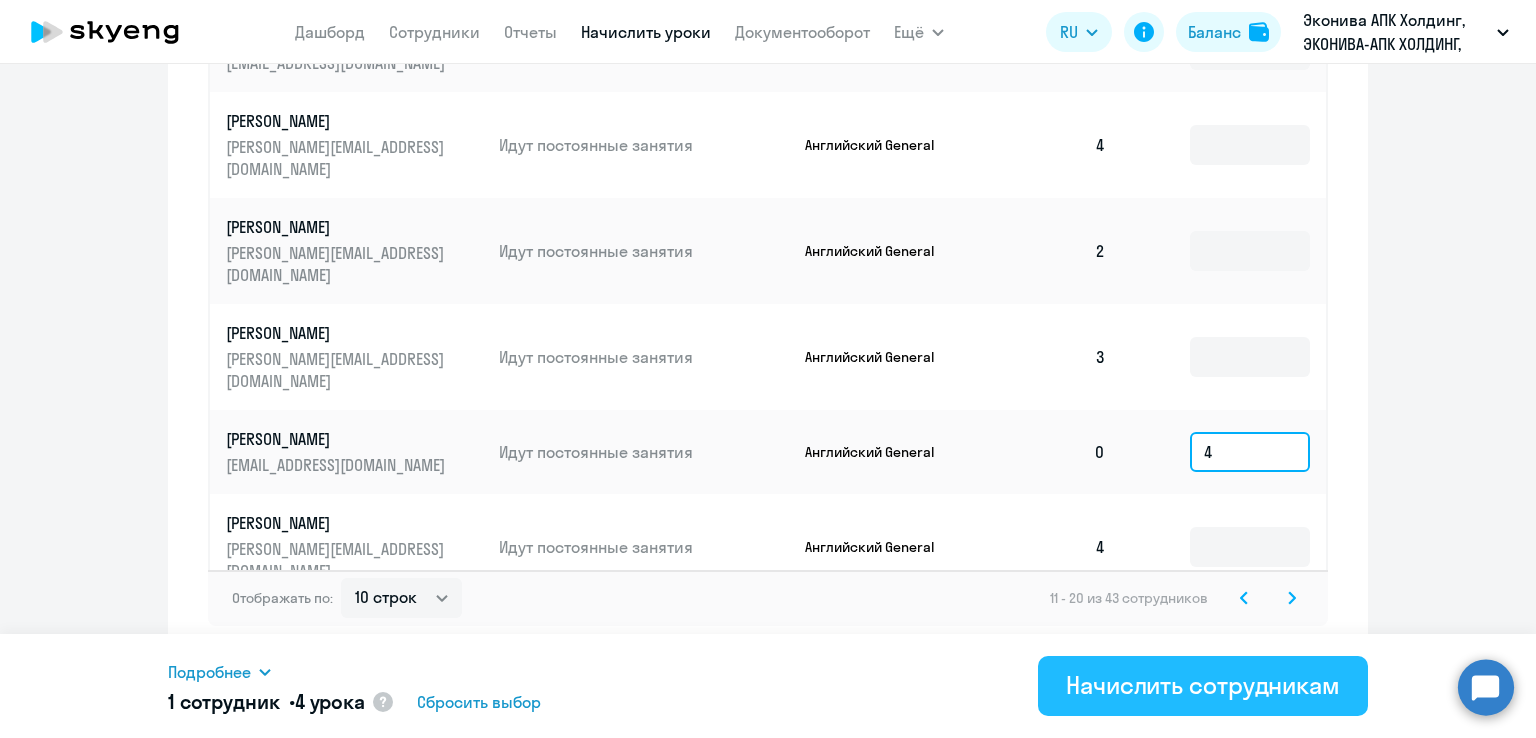 type on "4" 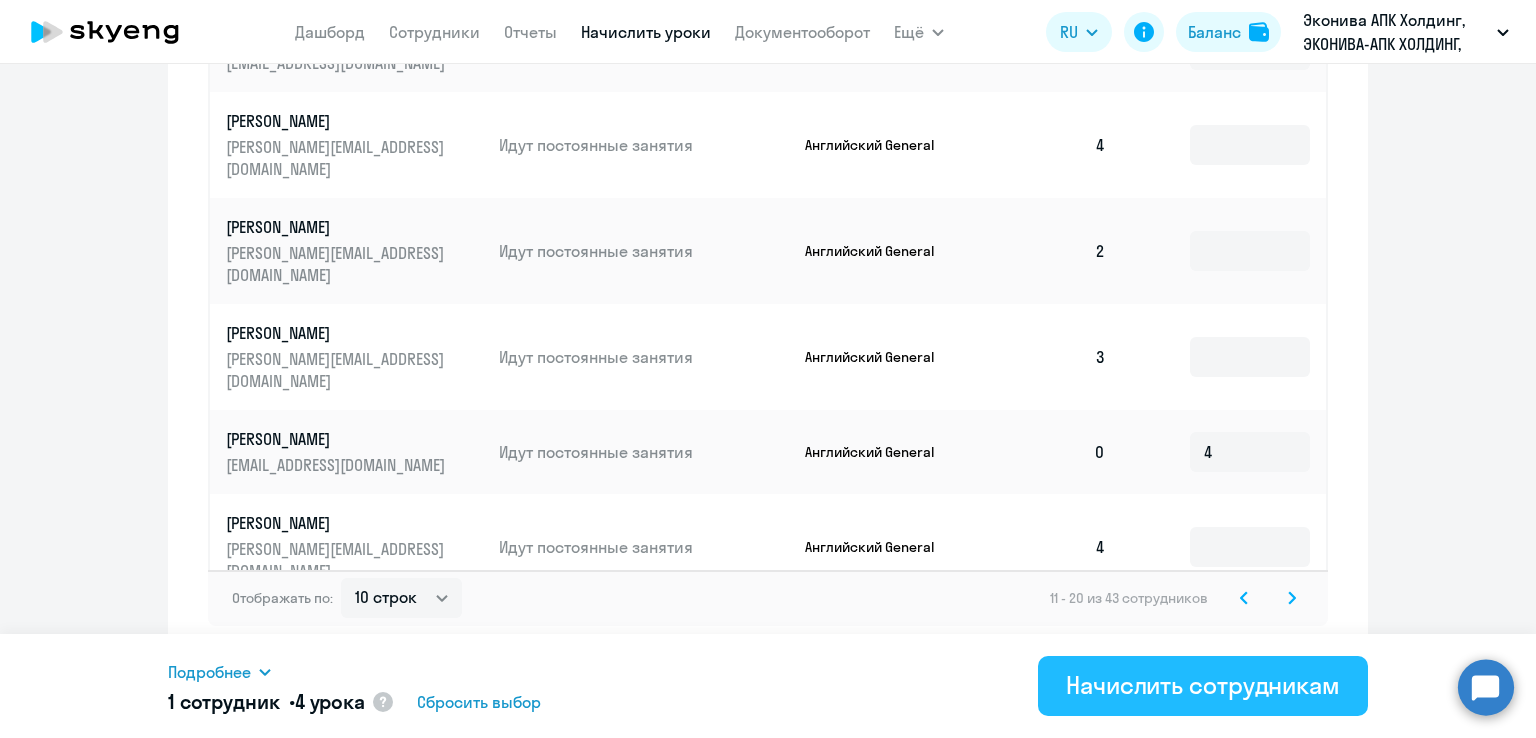 click on "Начислить сотрудникам" at bounding box center (1203, 685) 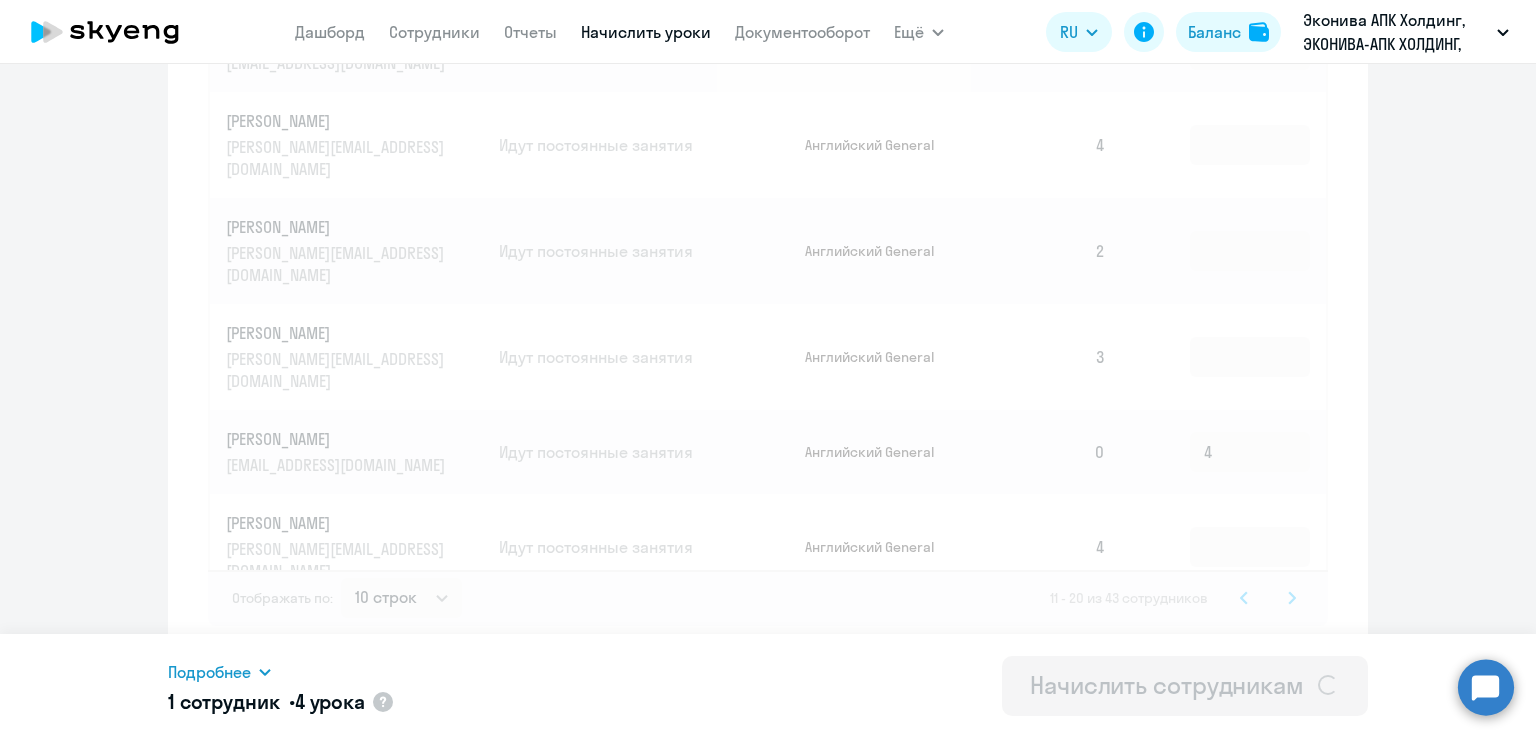 type 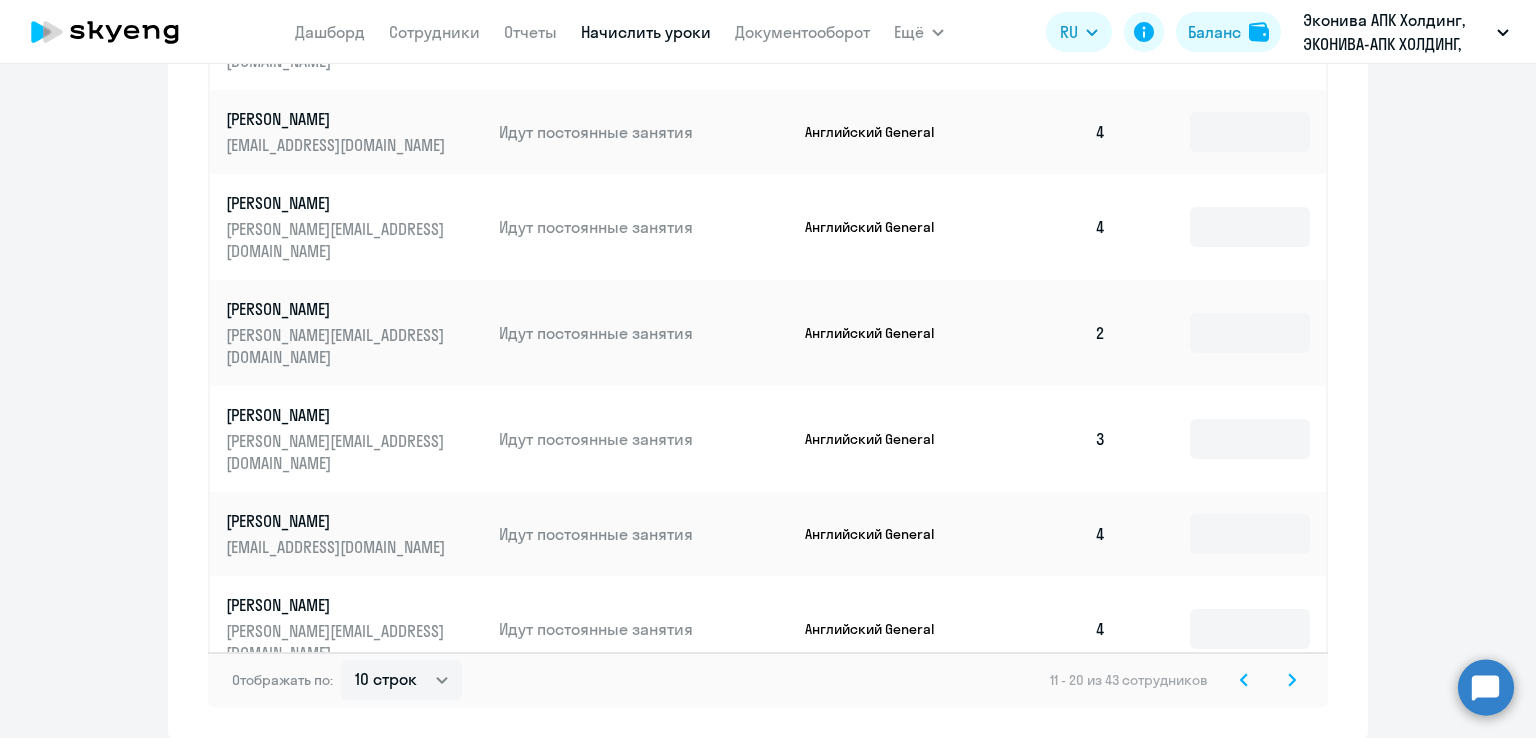 scroll, scrollTop: 1243, scrollLeft: 0, axis: vertical 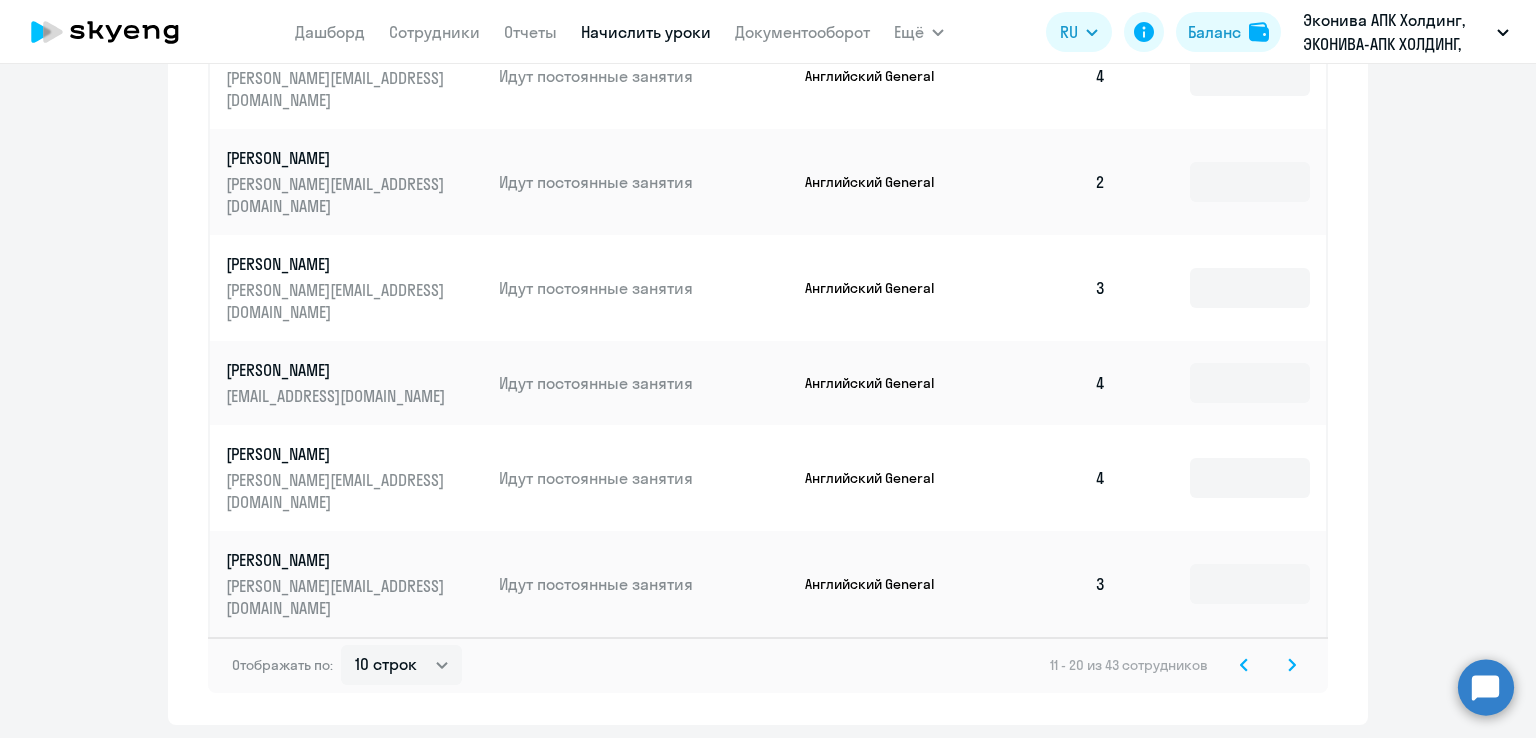 click 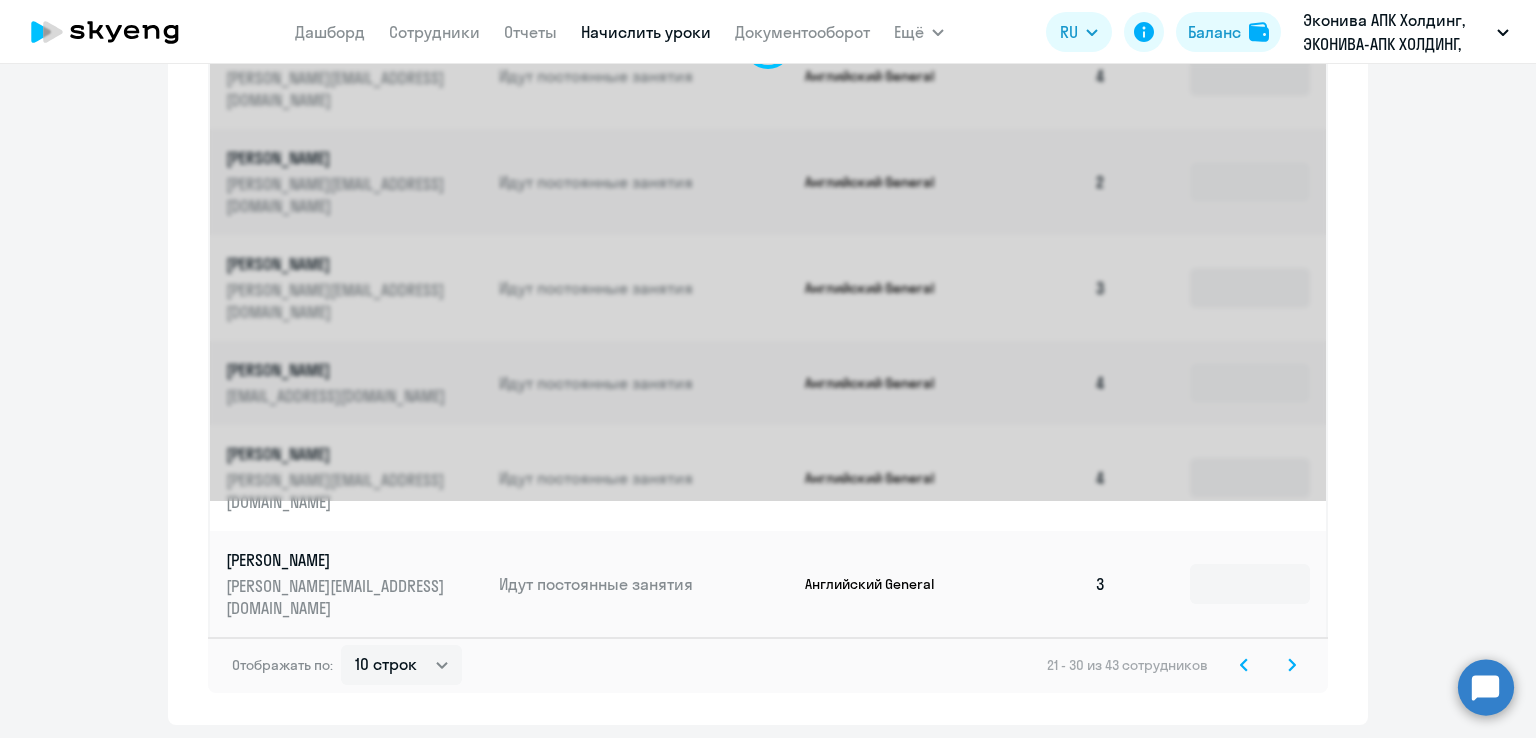scroll, scrollTop: 0, scrollLeft: 0, axis: both 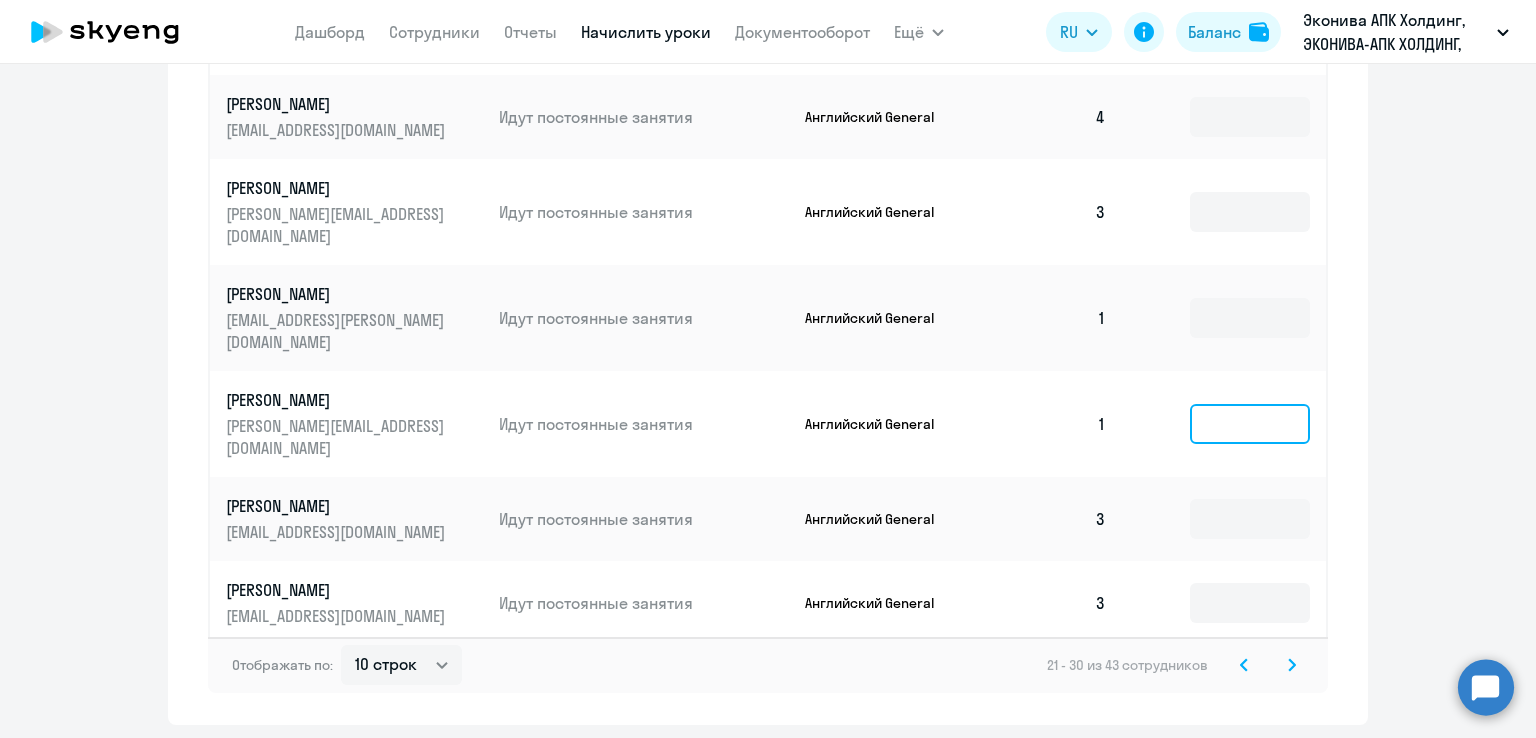 click 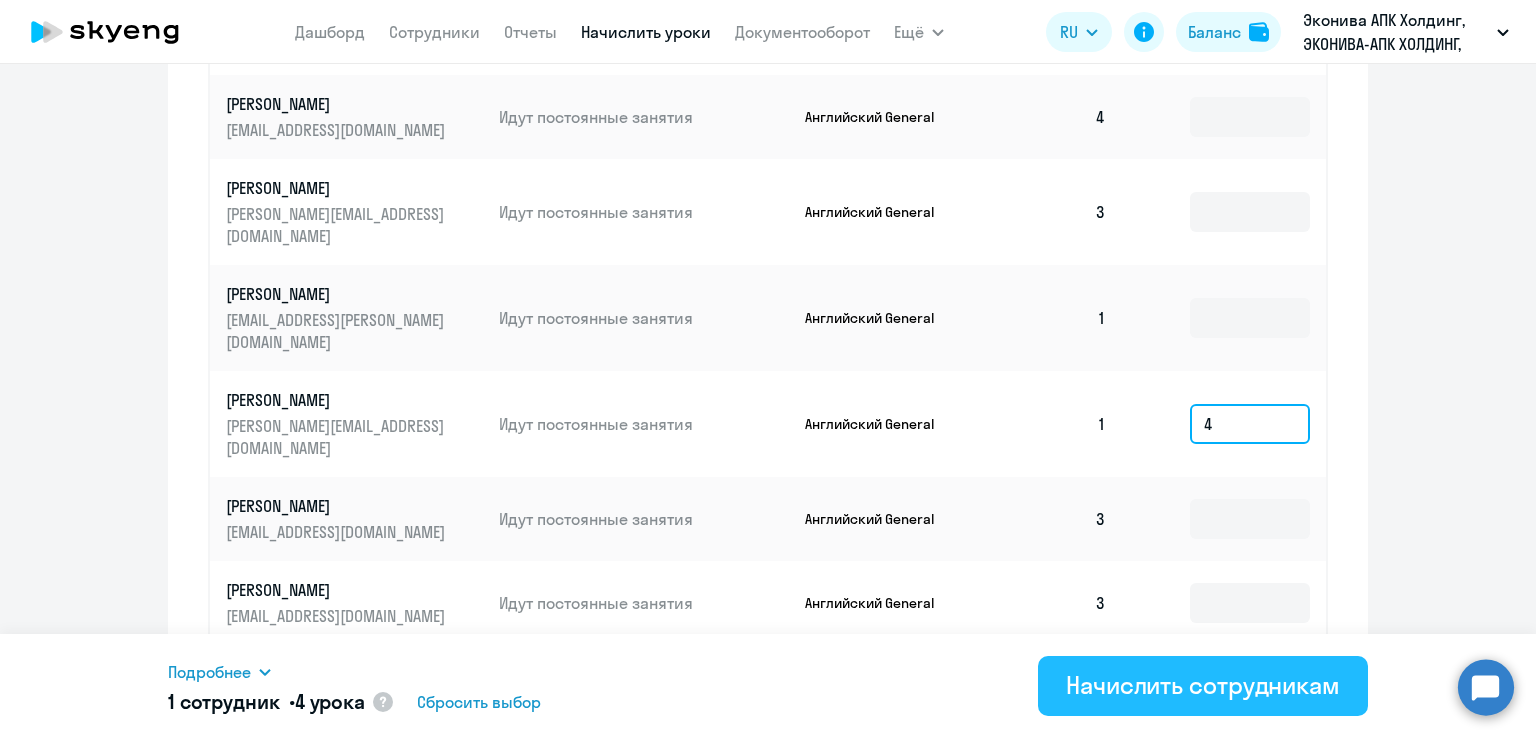 type on "4" 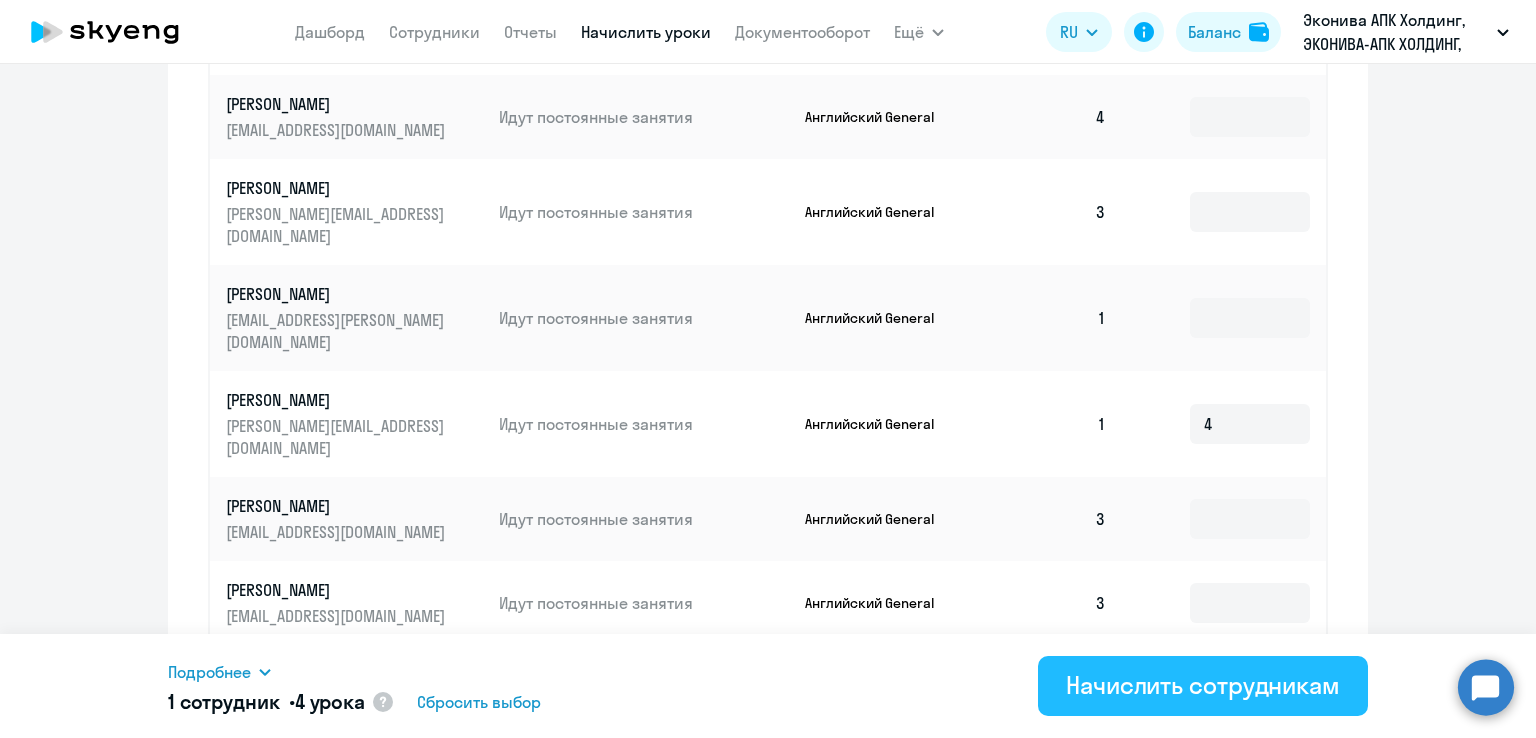 click on "Начислить сотрудникам" at bounding box center [1203, 686] 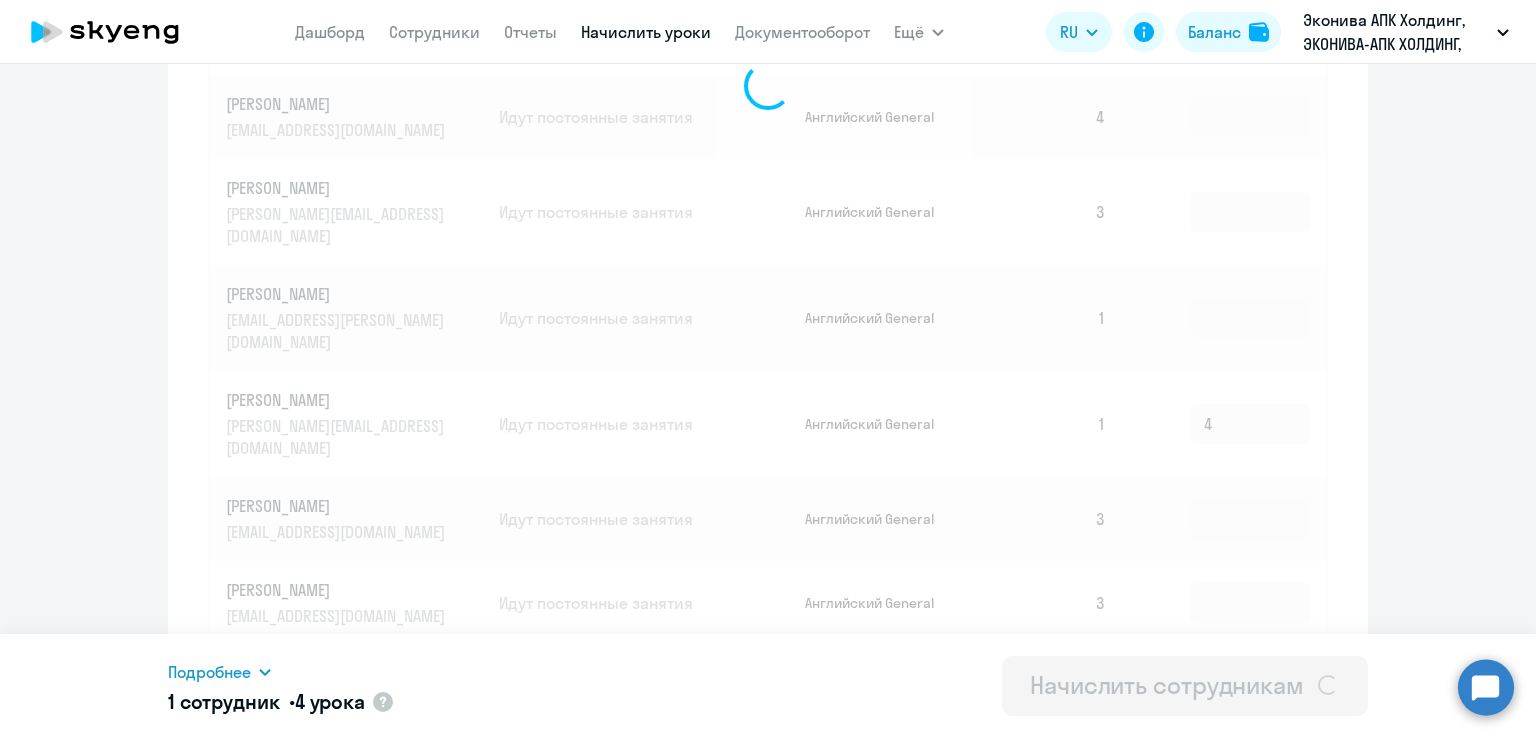 type 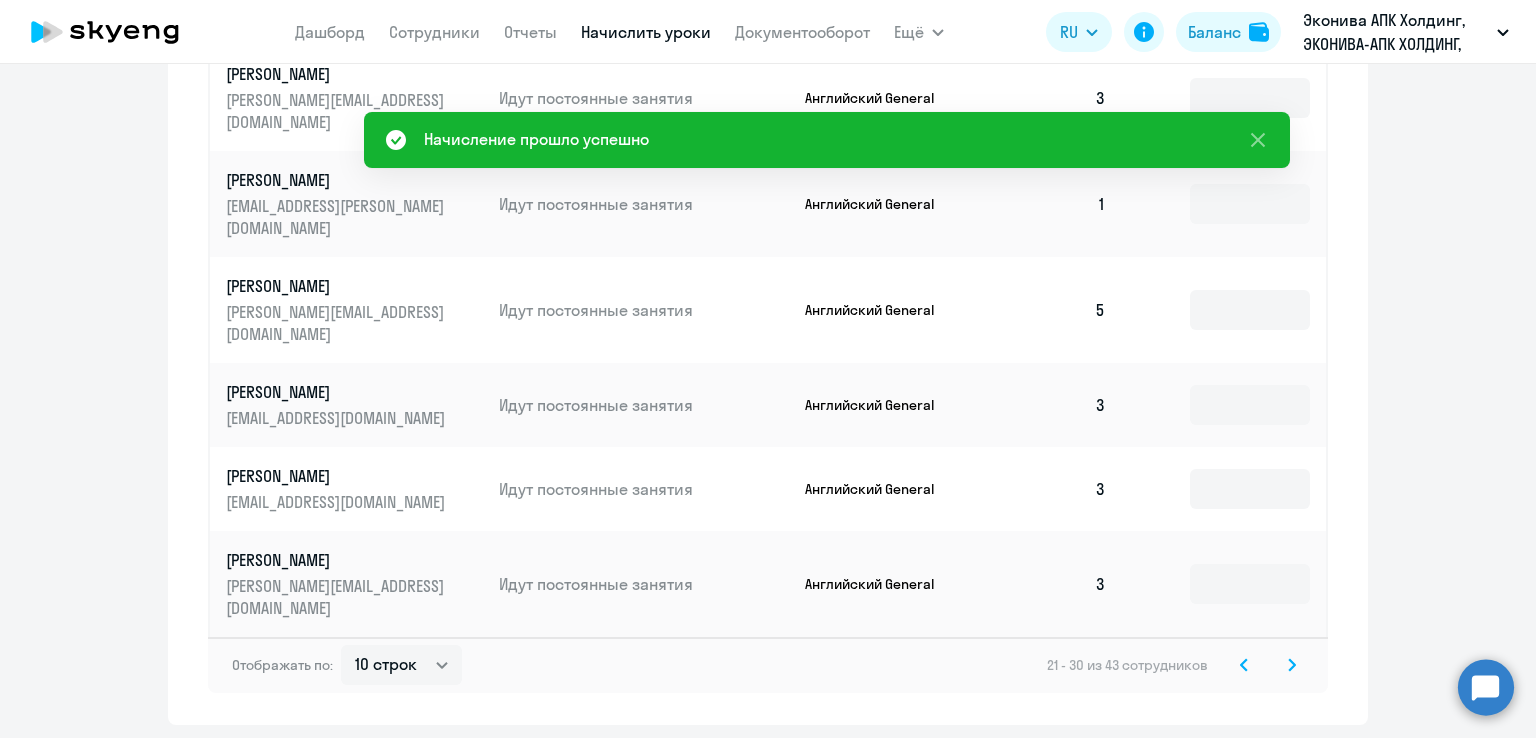 scroll, scrollTop: 0, scrollLeft: 0, axis: both 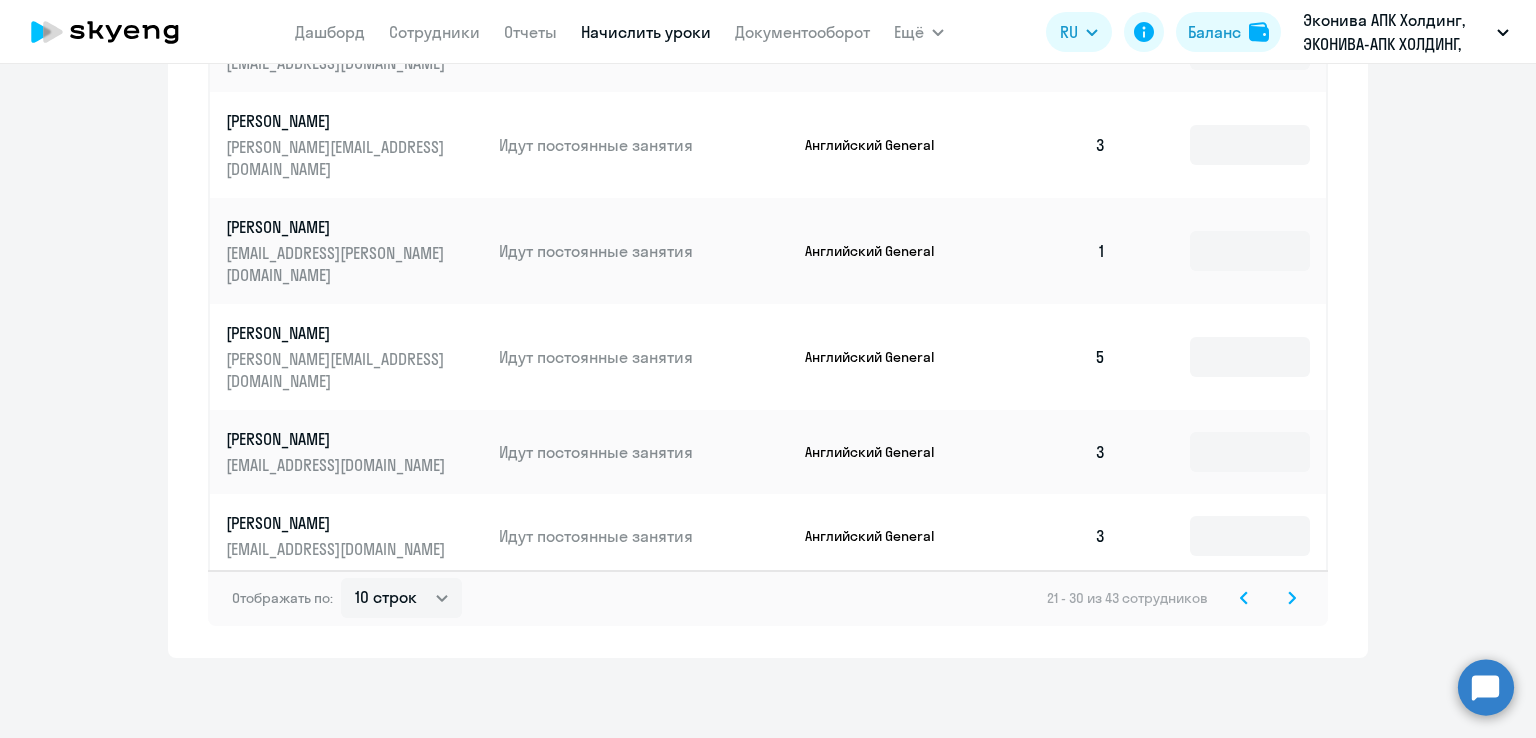 click 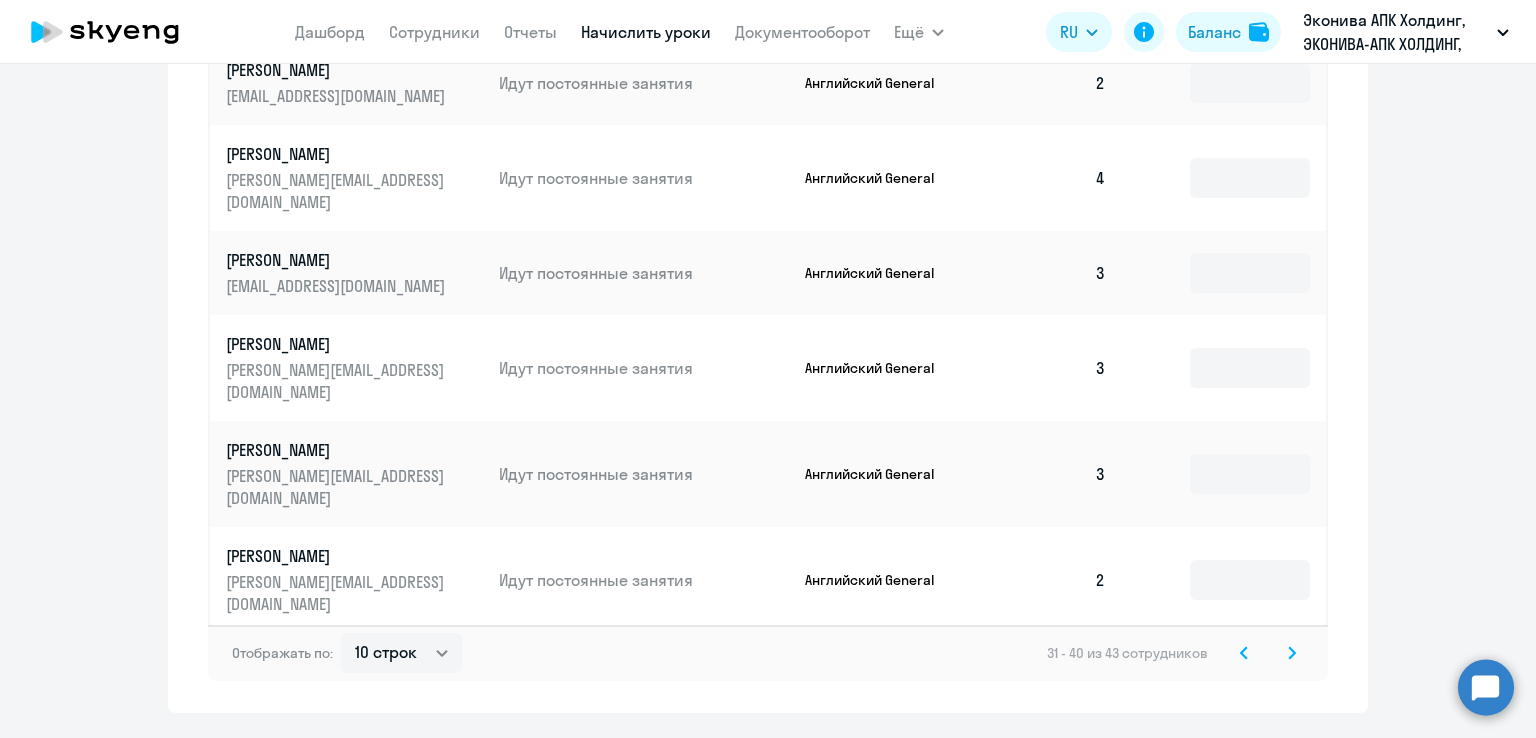 scroll, scrollTop: 1257, scrollLeft: 0, axis: vertical 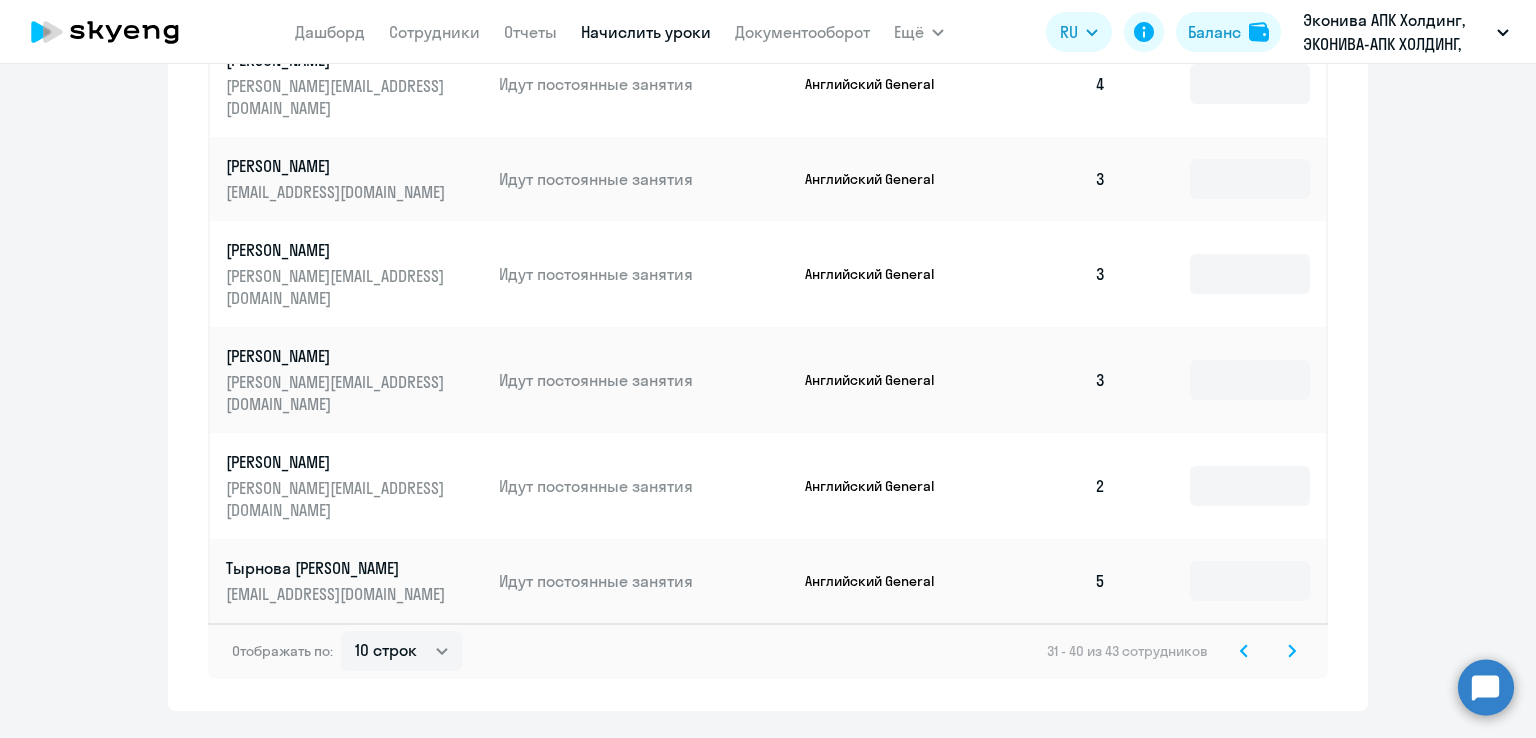 click 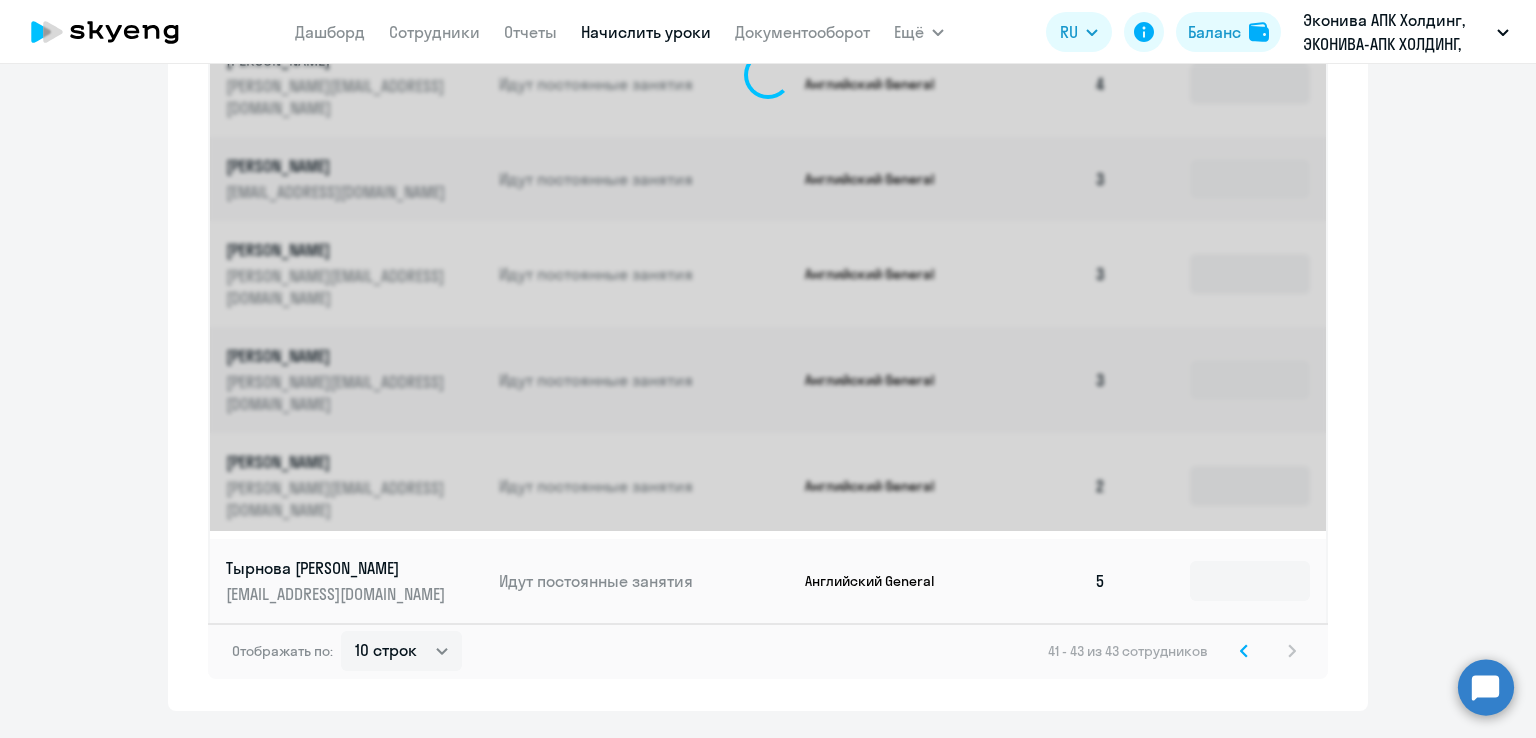 scroll, scrollTop: 0, scrollLeft: 0, axis: both 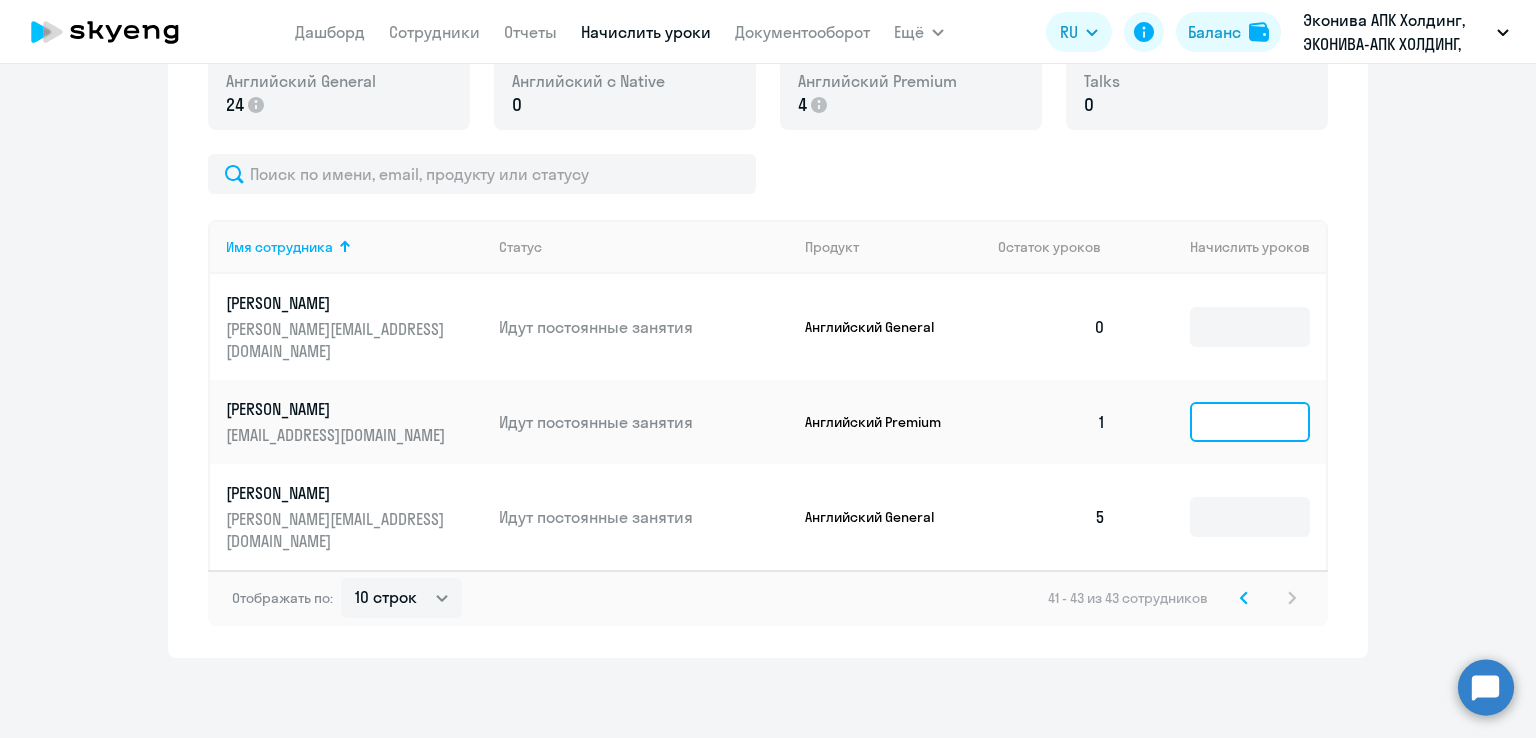 click 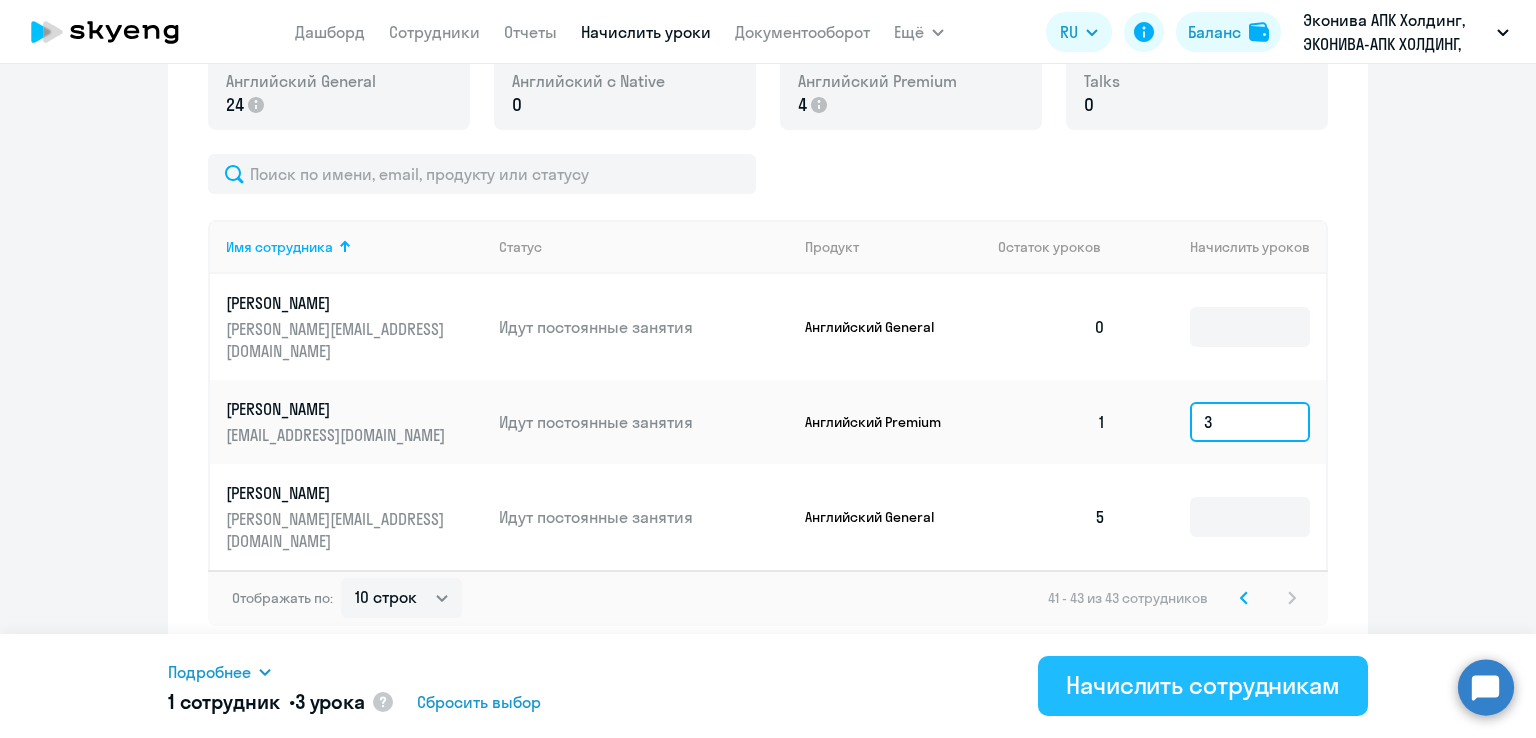 type on "3" 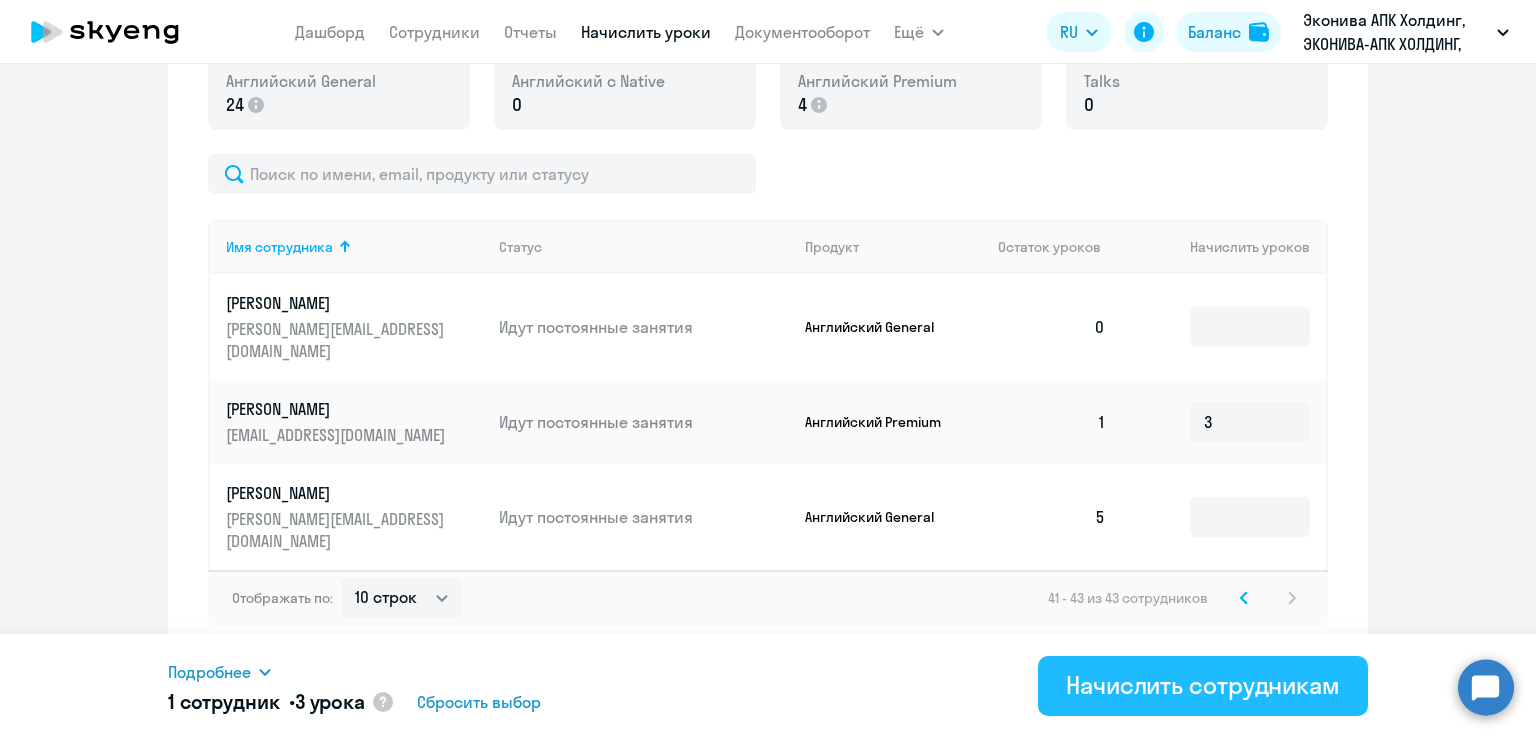 click on "Начислить сотрудникам" at bounding box center [1203, 685] 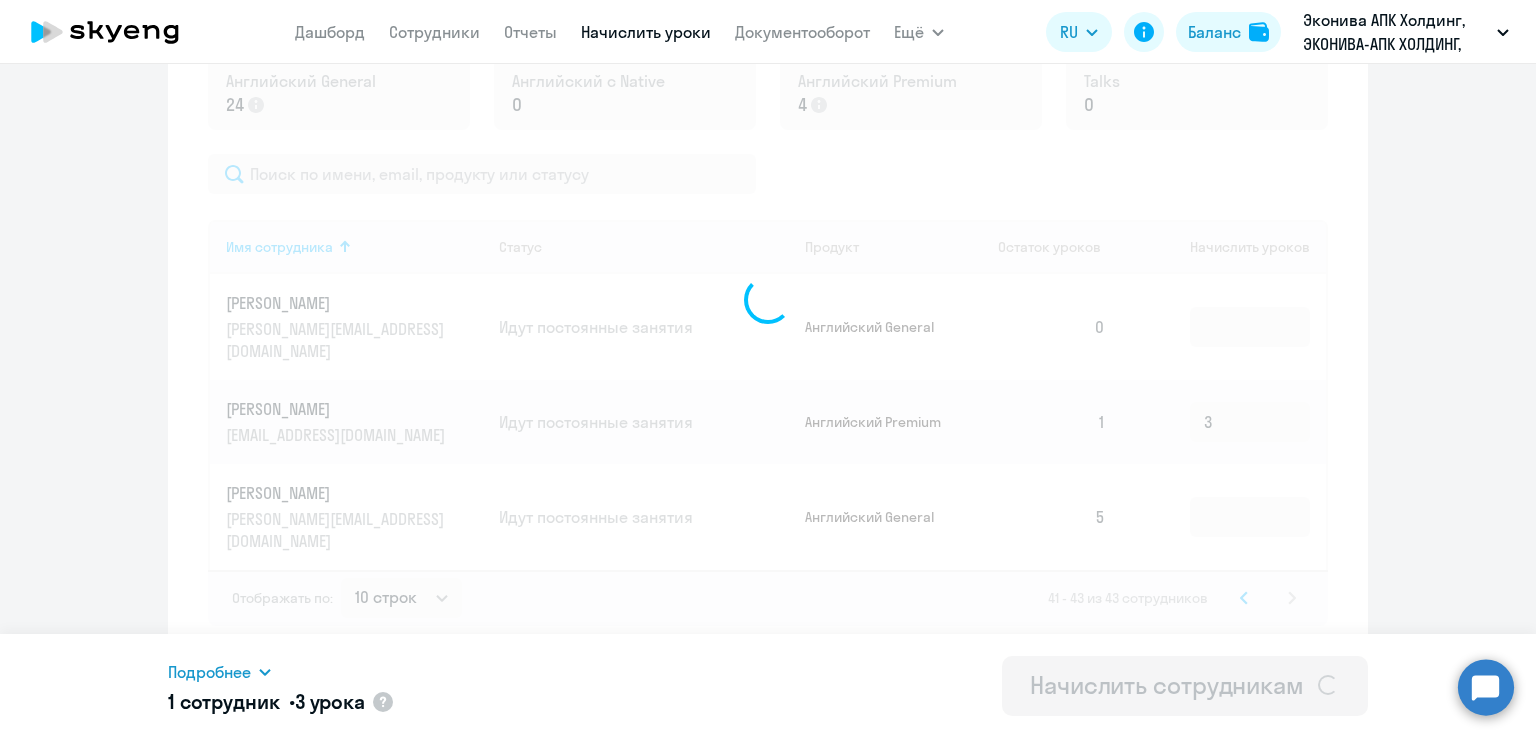 type 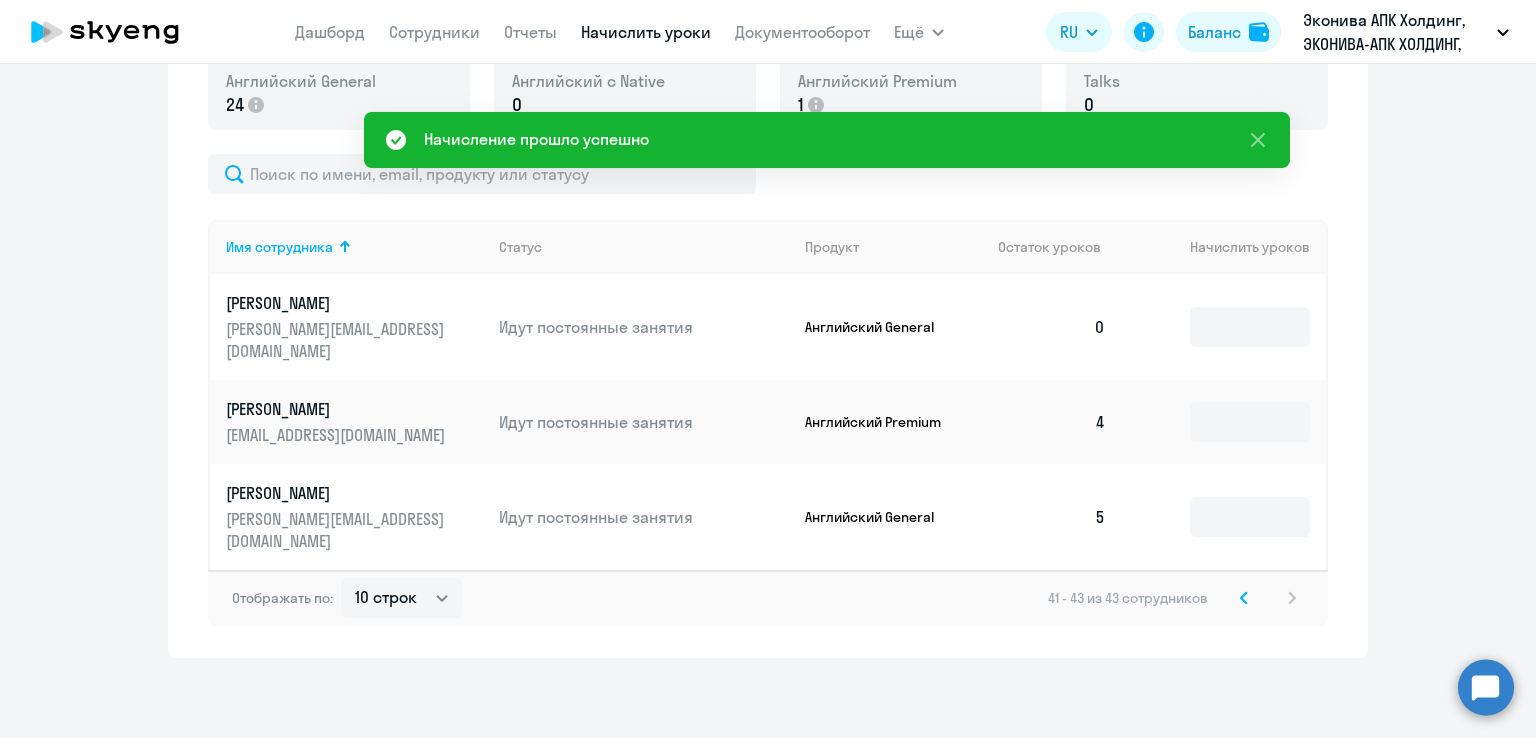 scroll, scrollTop: 0, scrollLeft: 0, axis: both 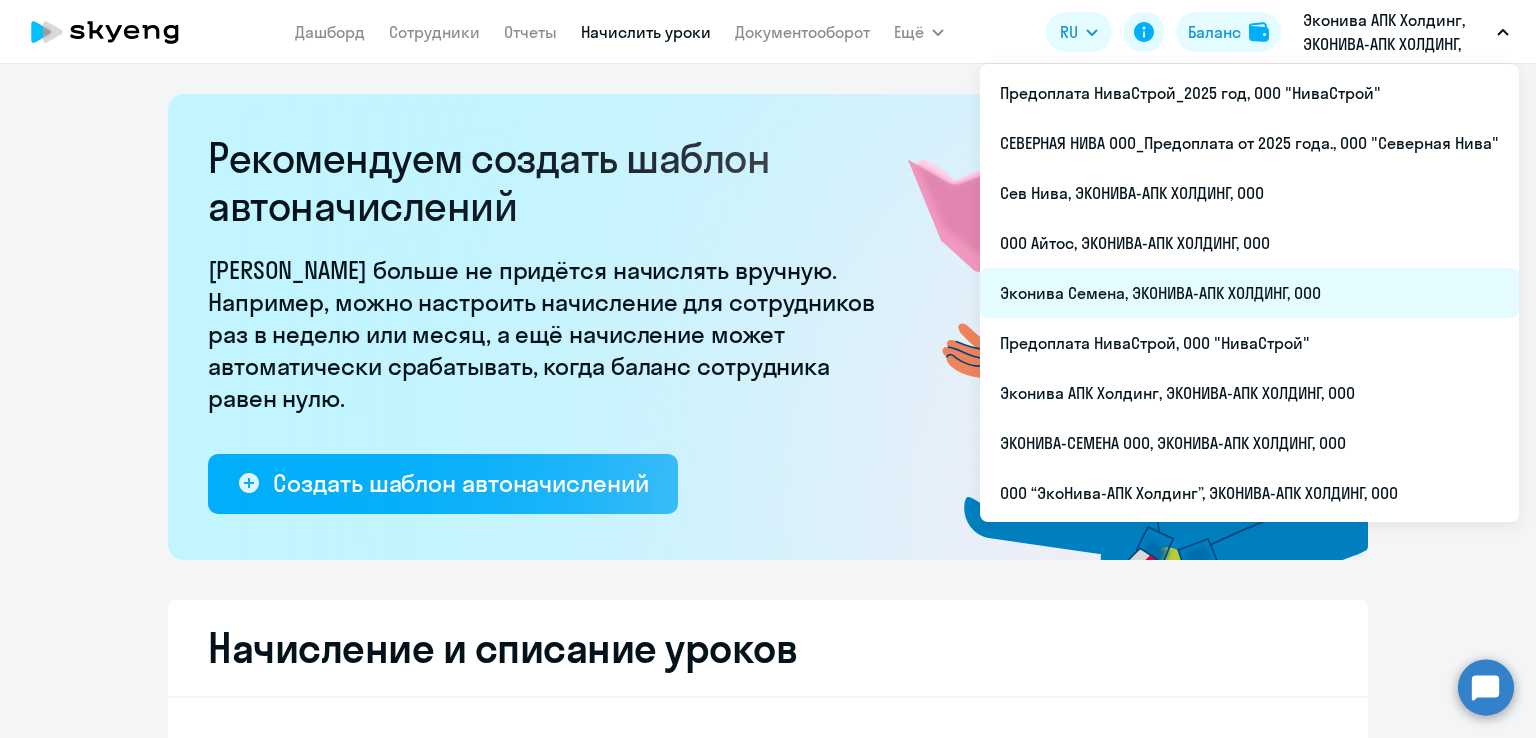 click on "Эконива Семена, ЭКОНИВА-АПК ХОЛДИНГ, ООО" at bounding box center [1249, 293] 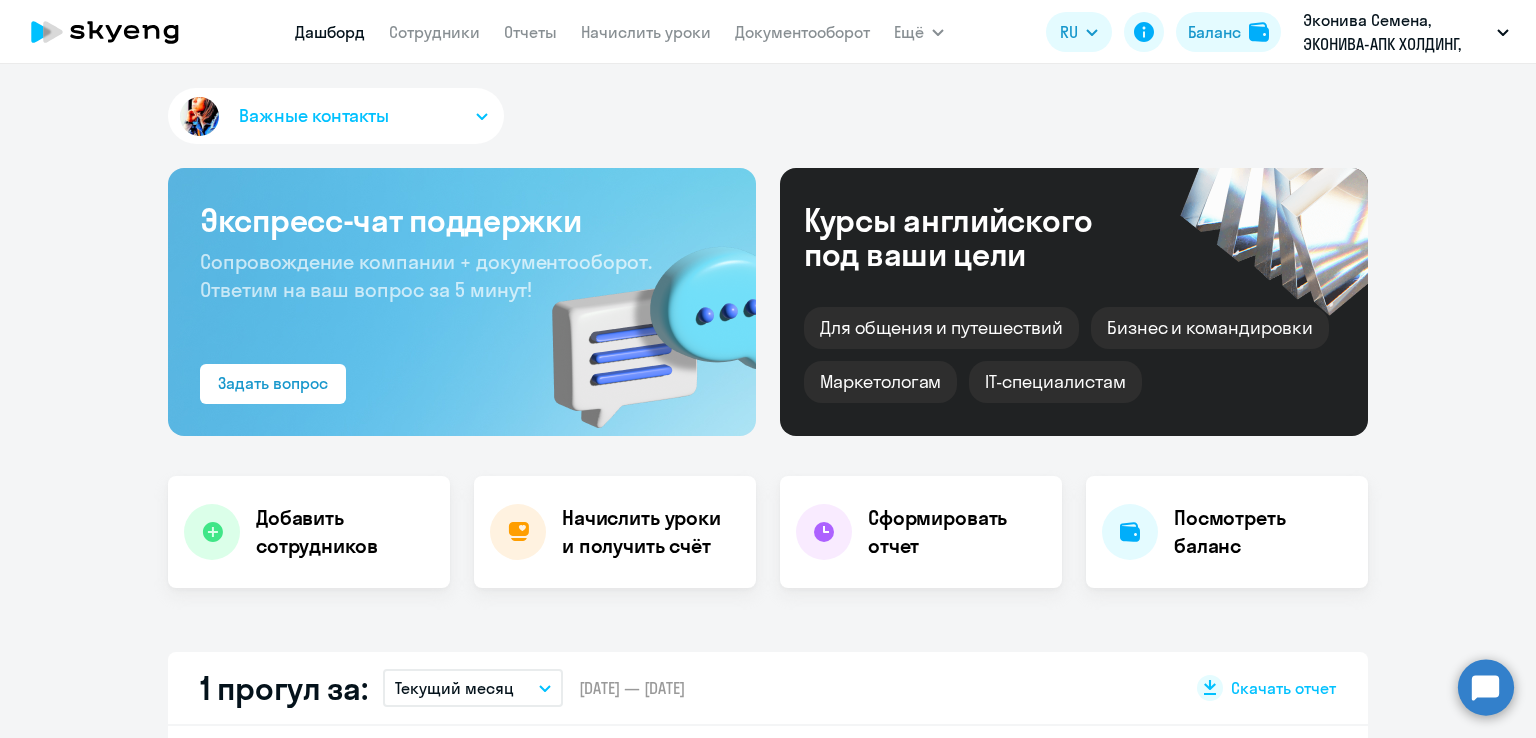 select on "30" 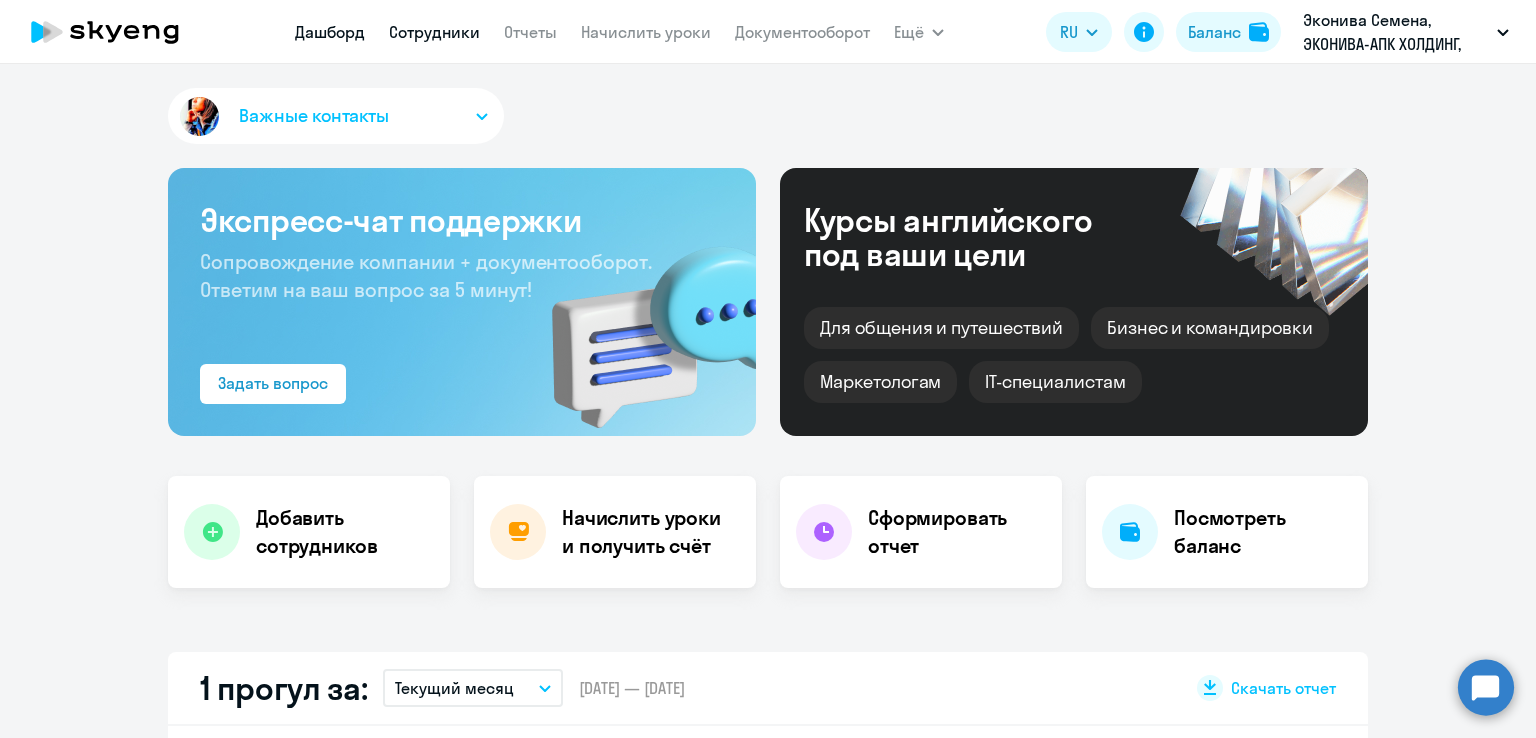 click on "Сотрудники" at bounding box center (434, 32) 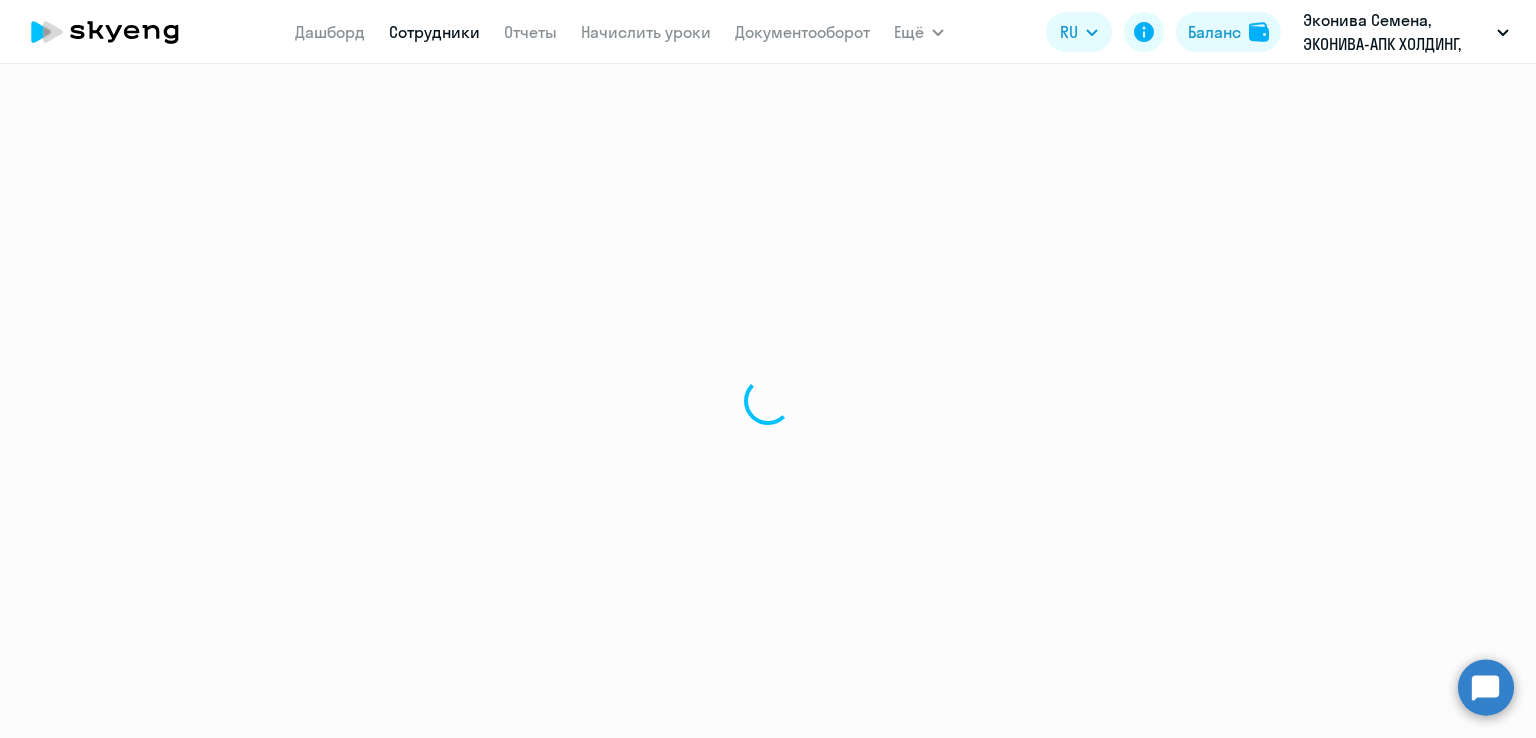 select on "30" 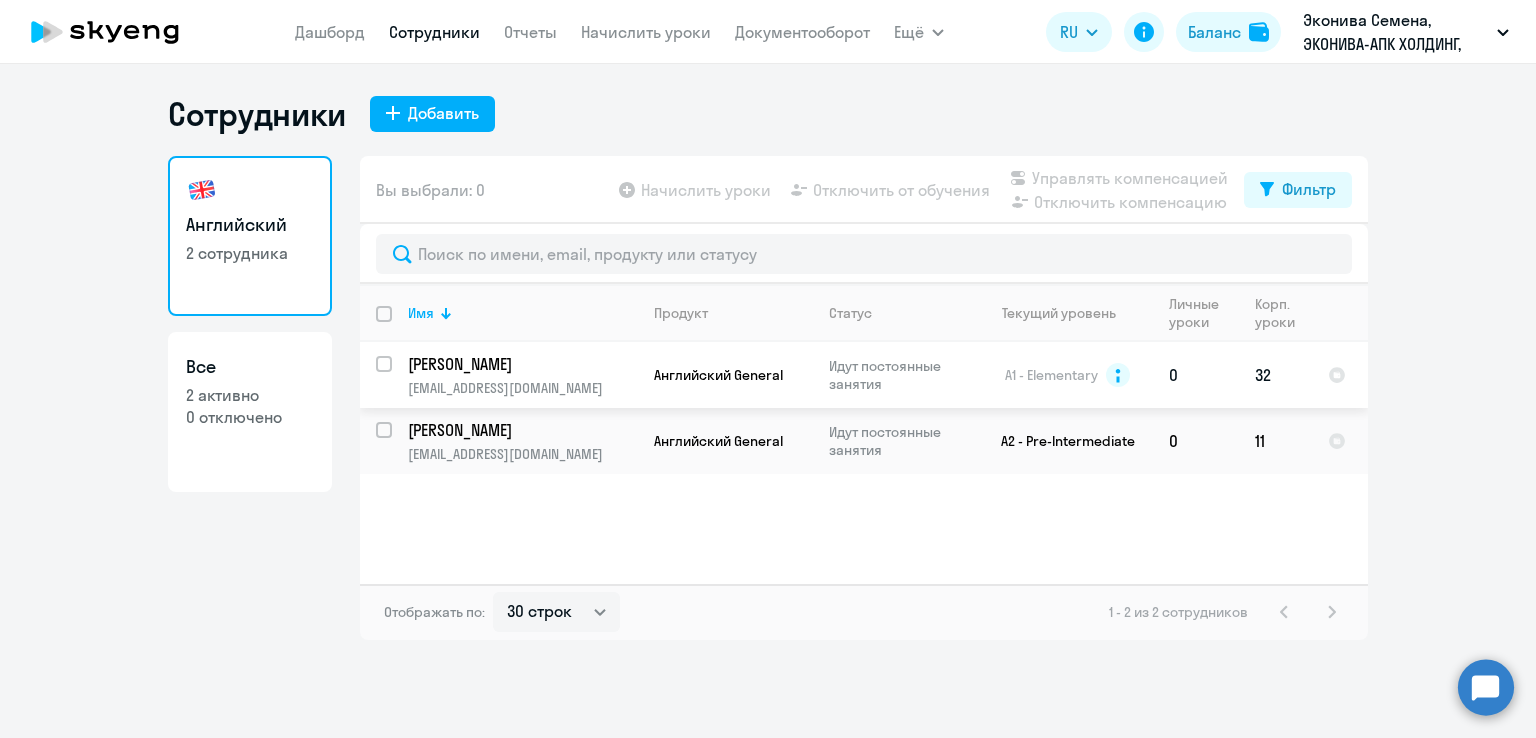 click on "32" 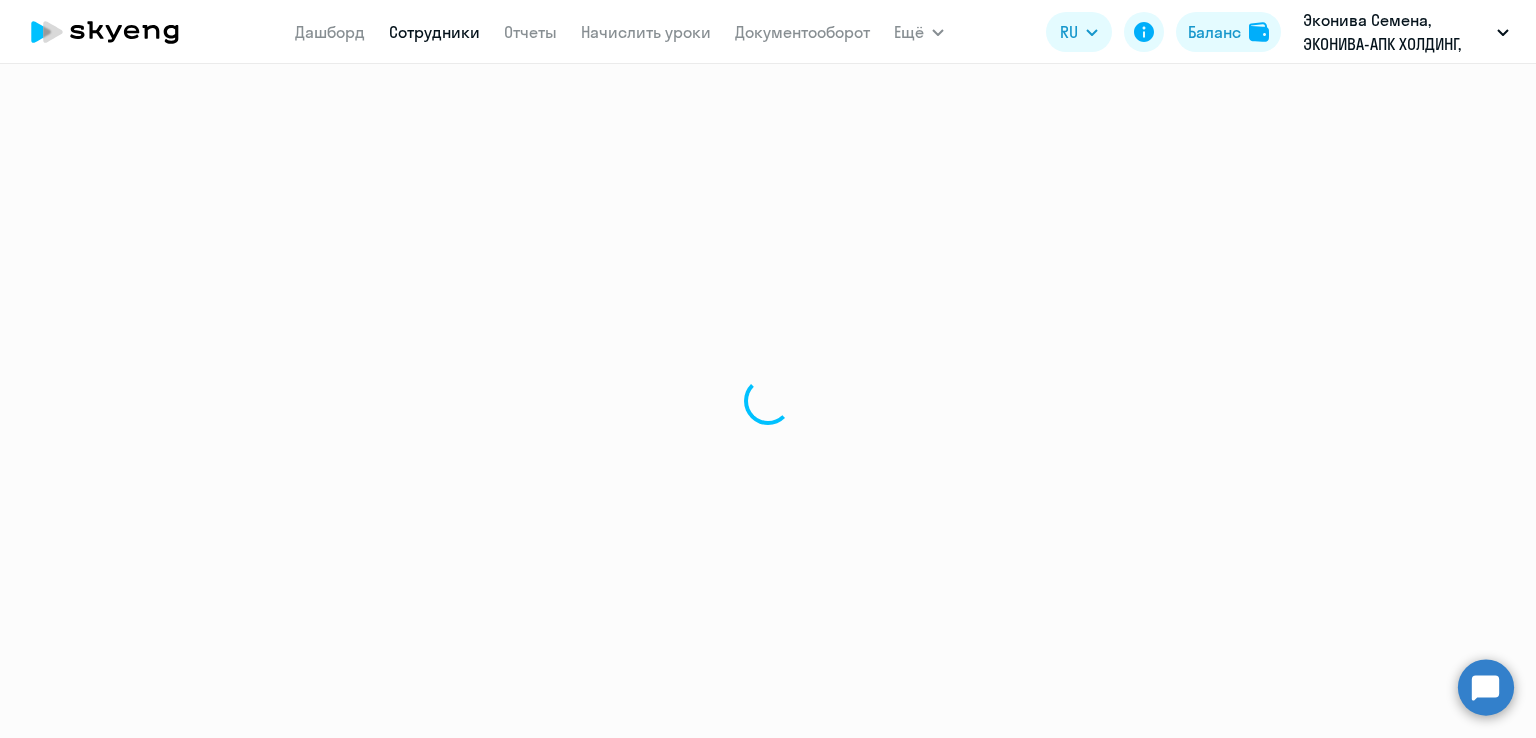 select on "english" 